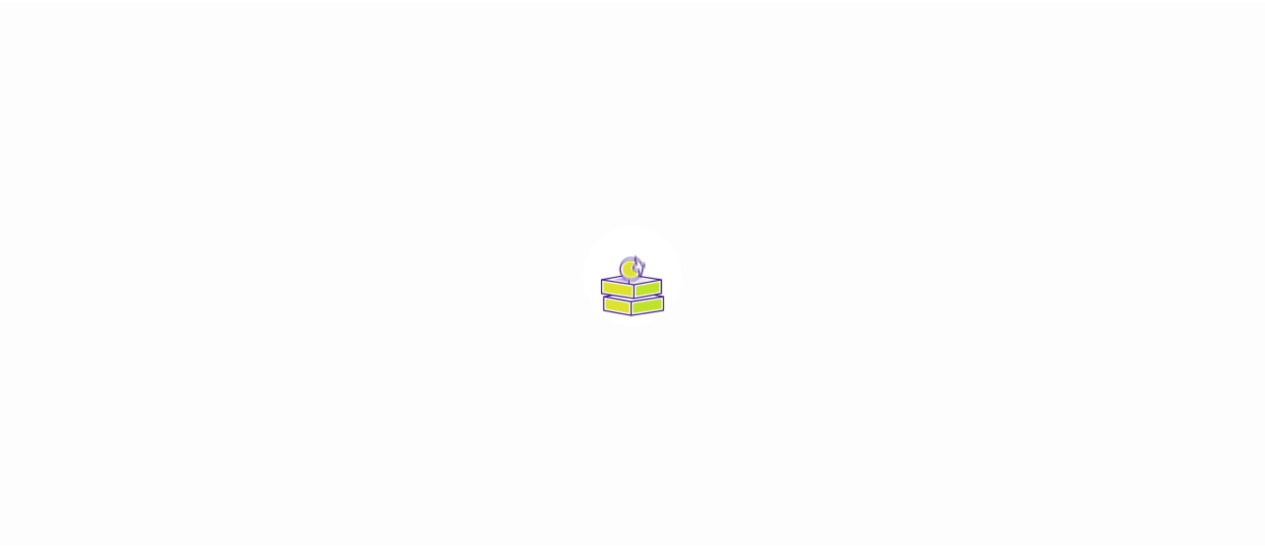 scroll, scrollTop: 0, scrollLeft: 0, axis: both 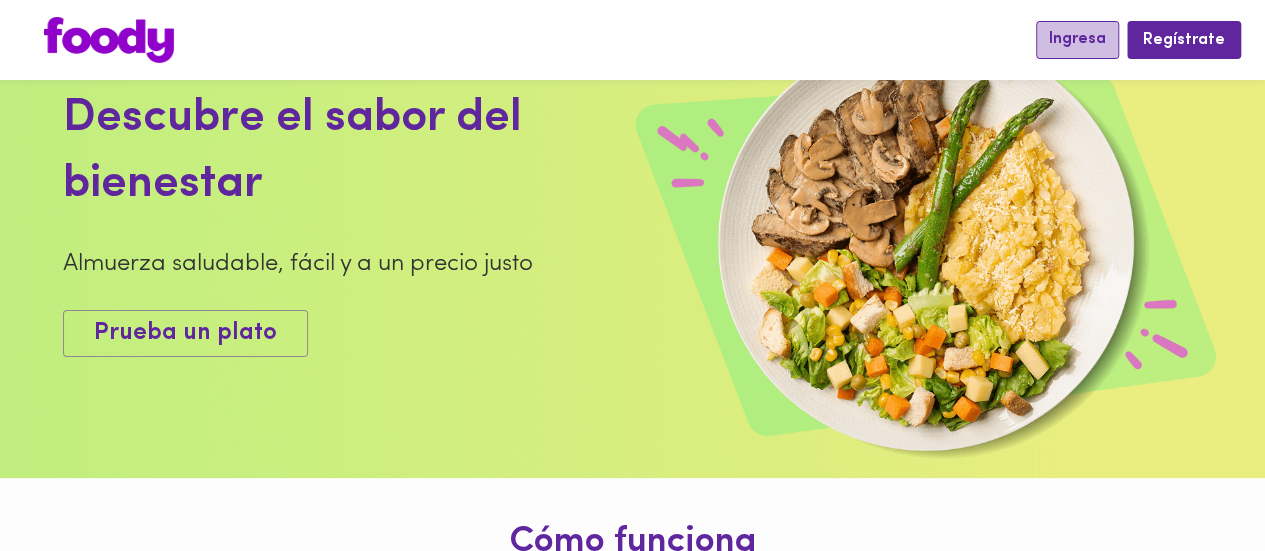 click on "Ingresa" at bounding box center (1077, 39) 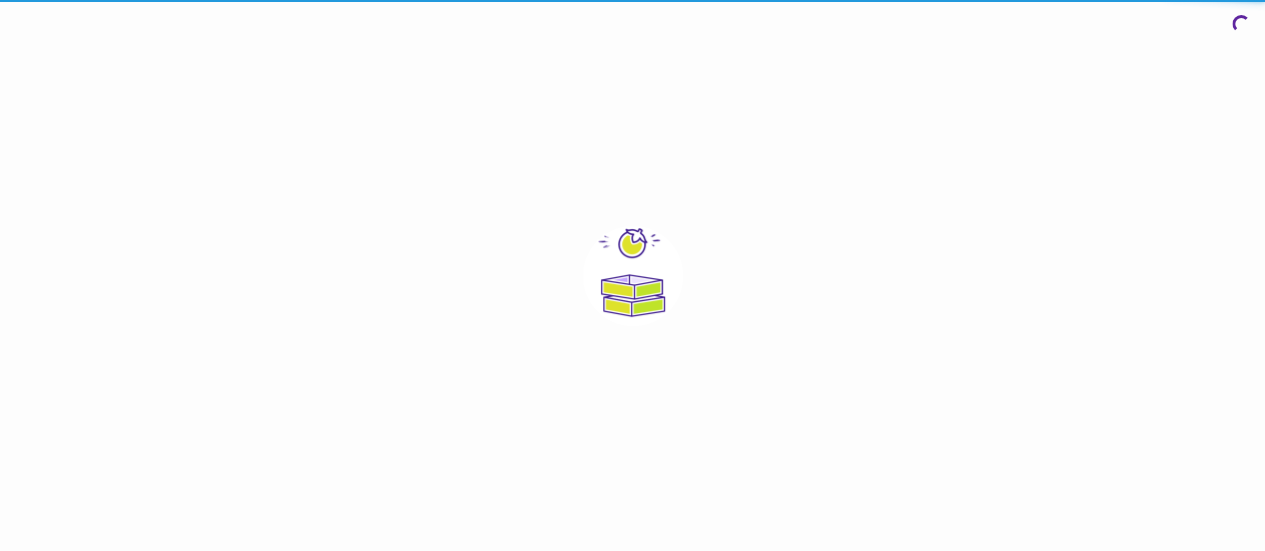 scroll, scrollTop: 0, scrollLeft: 0, axis: both 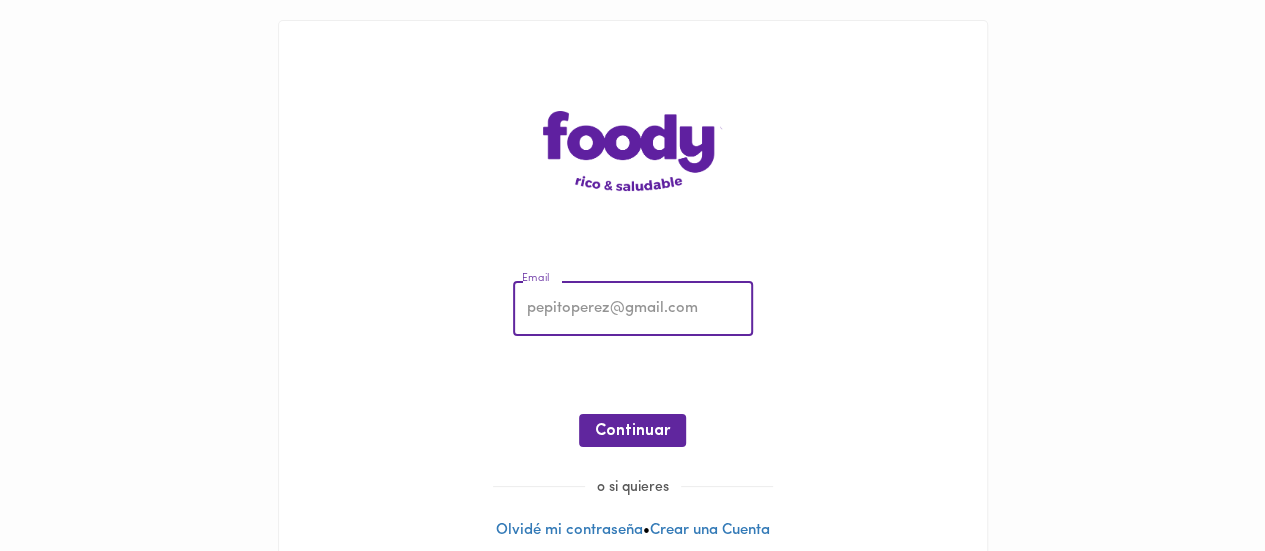 click at bounding box center [633, 309] 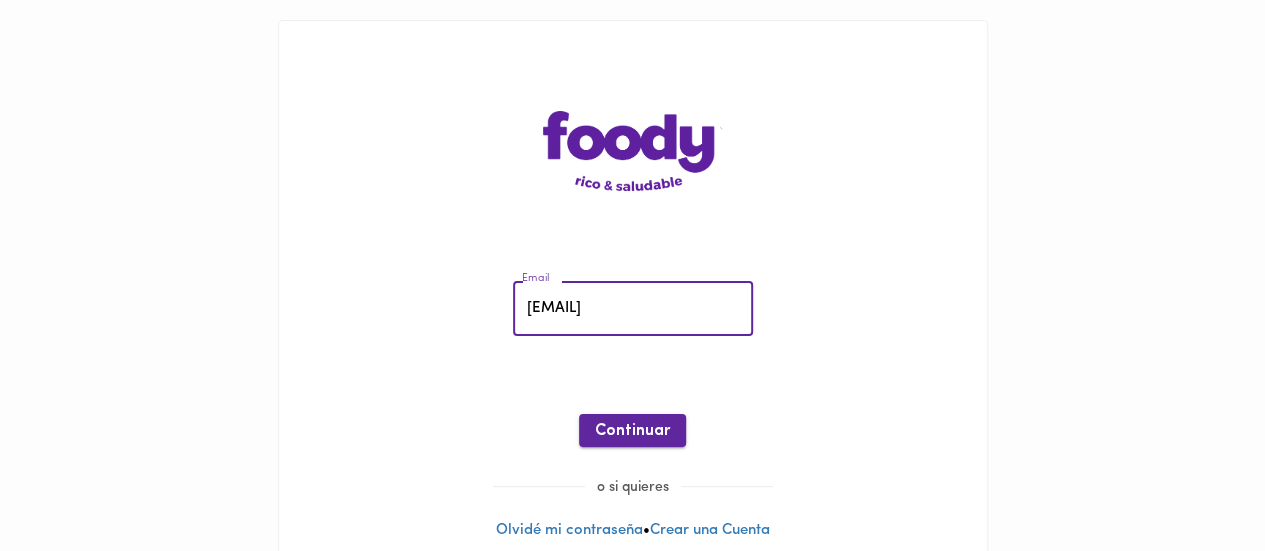click on "Continuar" at bounding box center [632, 431] 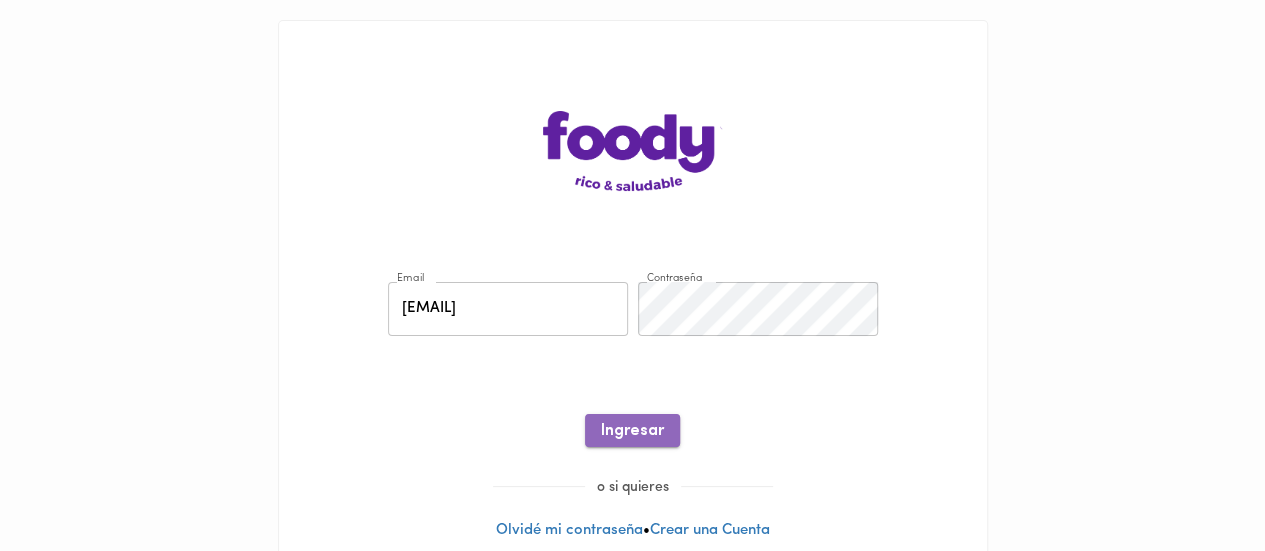 click on "Ingresar" at bounding box center [632, 430] 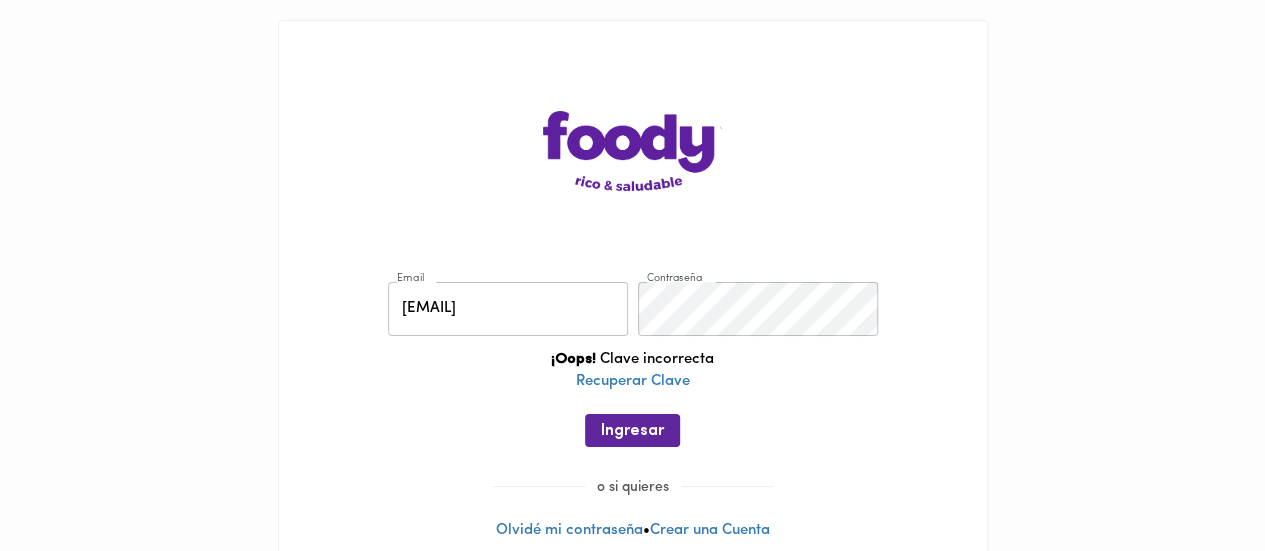 click on "Ingresar" at bounding box center [632, 430] 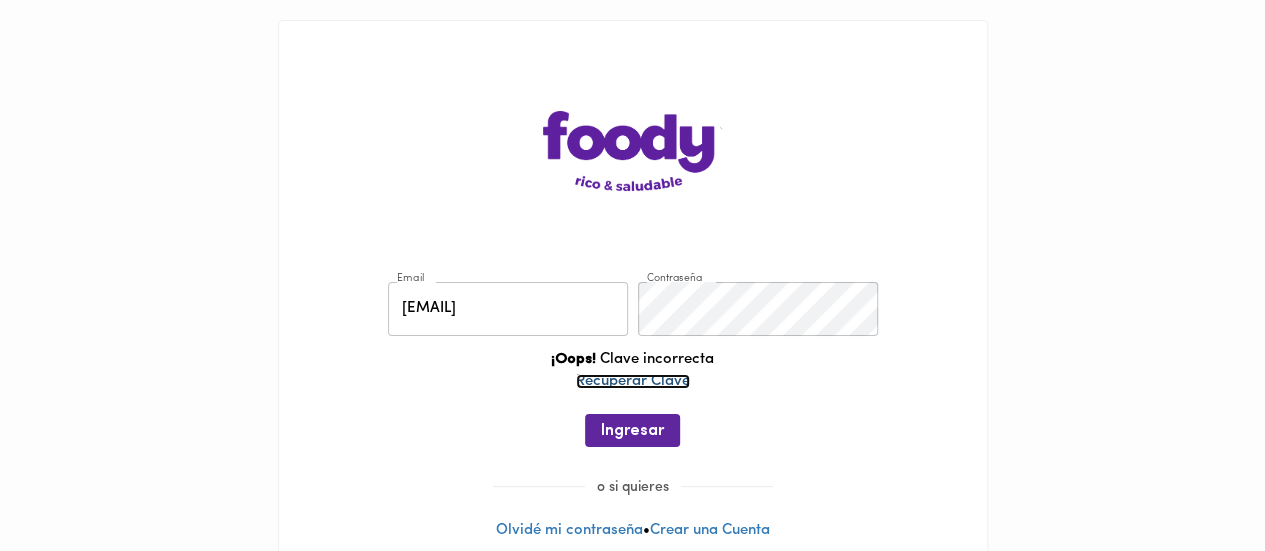 click on "Recuperar Clave" at bounding box center [633, 381] 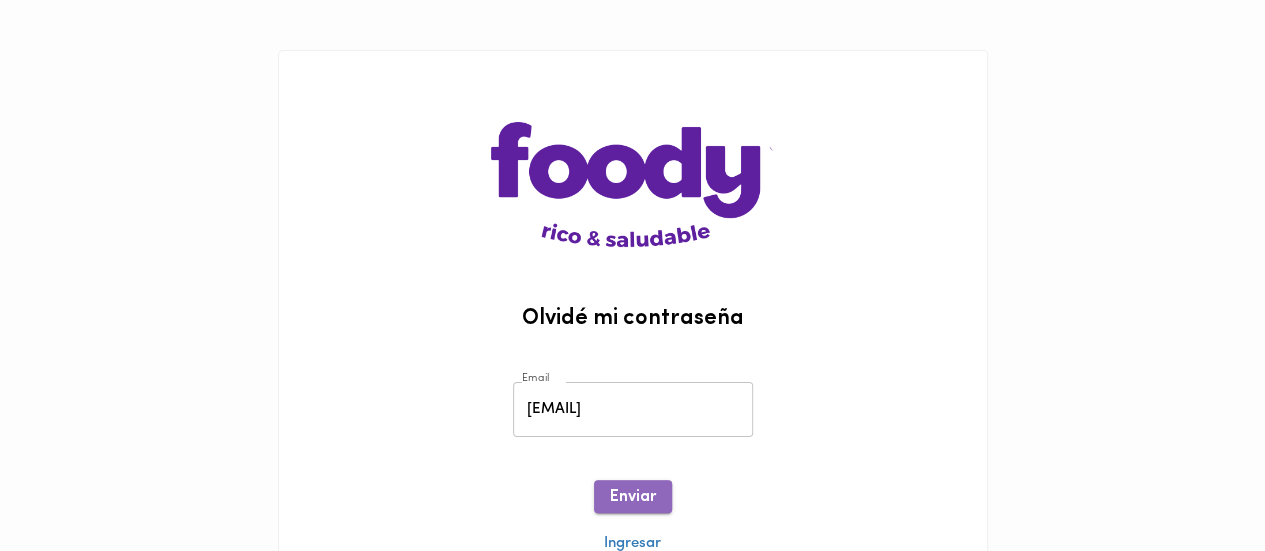 click on "Enviar" at bounding box center [633, 497] 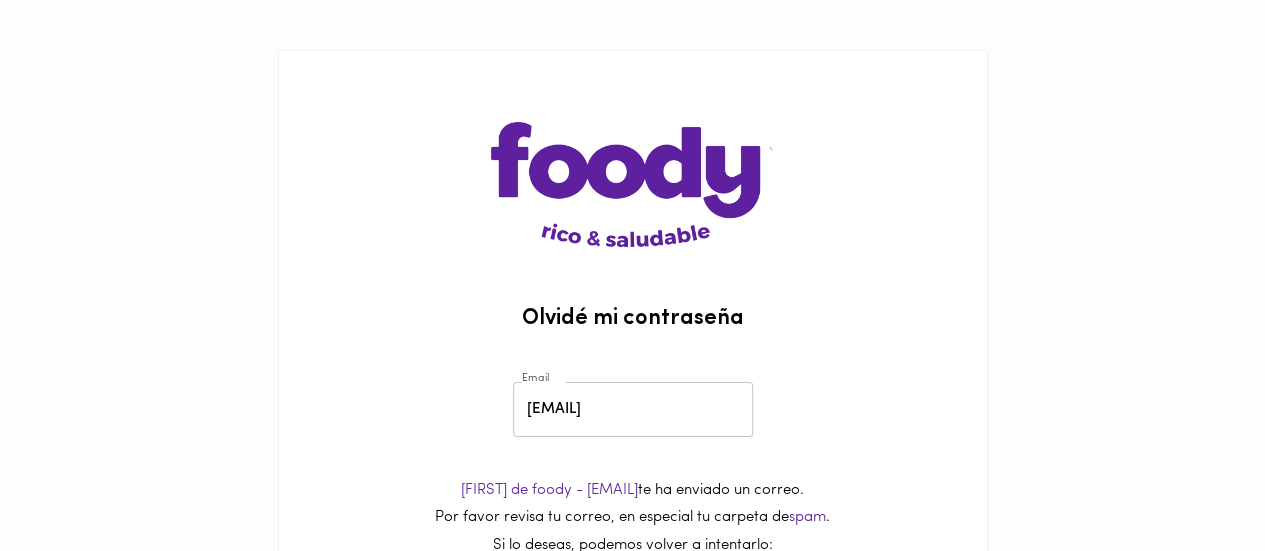 scroll, scrollTop: 156, scrollLeft: 0, axis: vertical 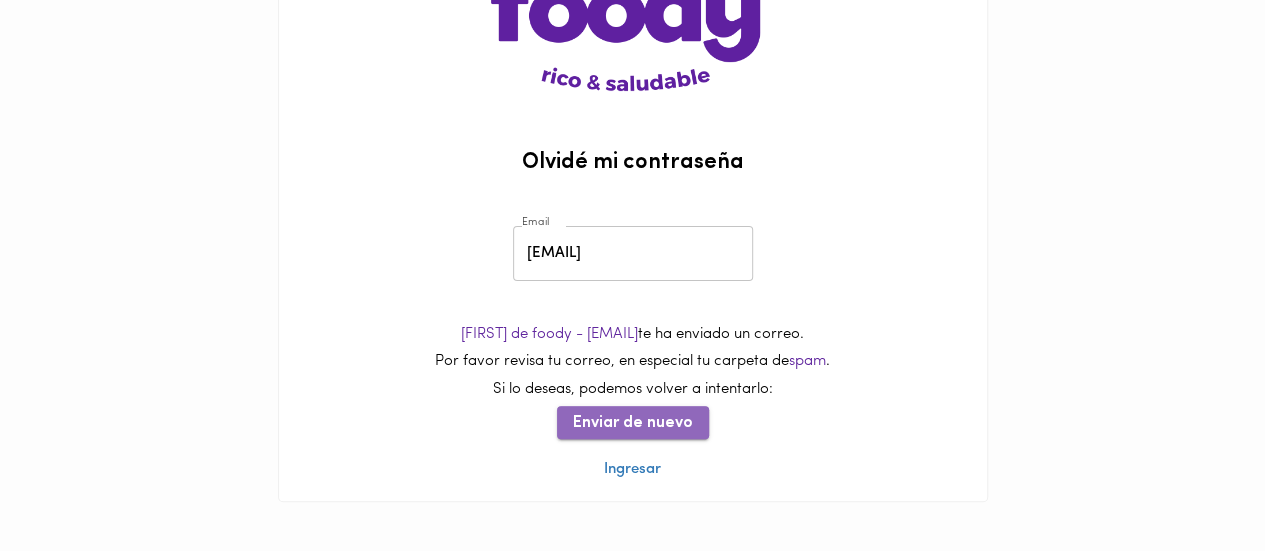 click on "Enviar de nuevo" at bounding box center [633, 423] 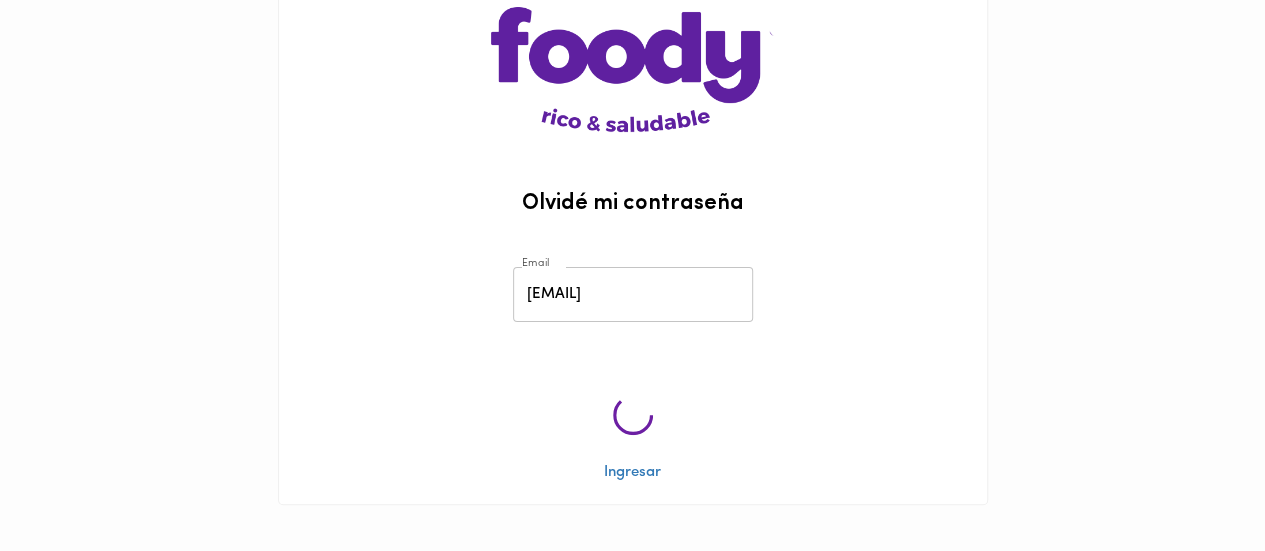 scroll, scrollTop: 156, scrollLeft: 0, axis: vertical 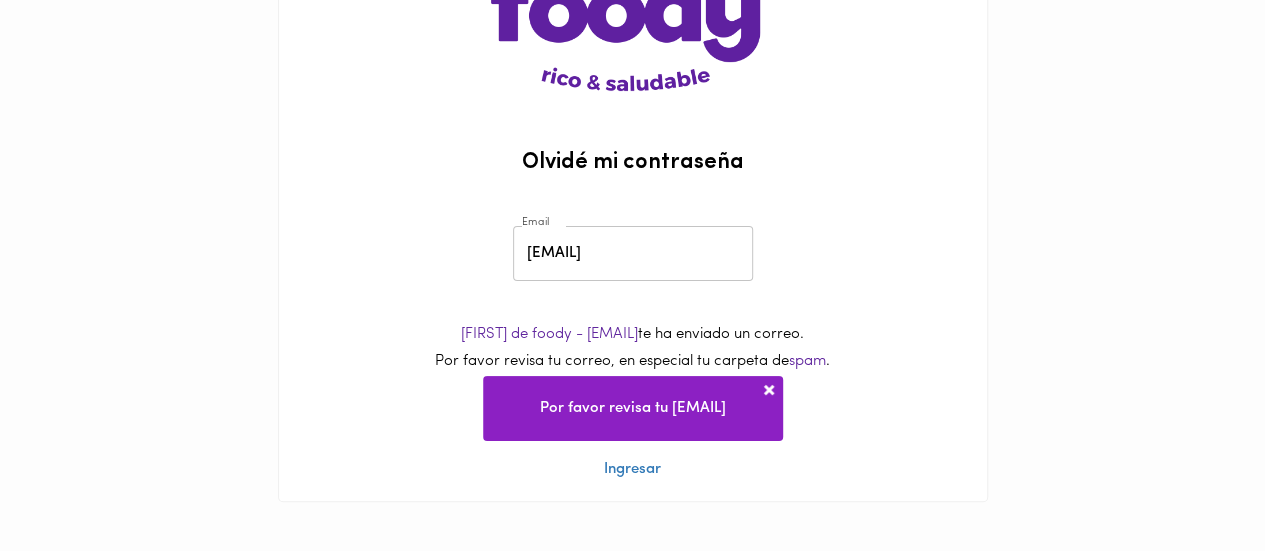click on "Por favor revisa tu [EMAIL]" at bounding box center [633, 408] 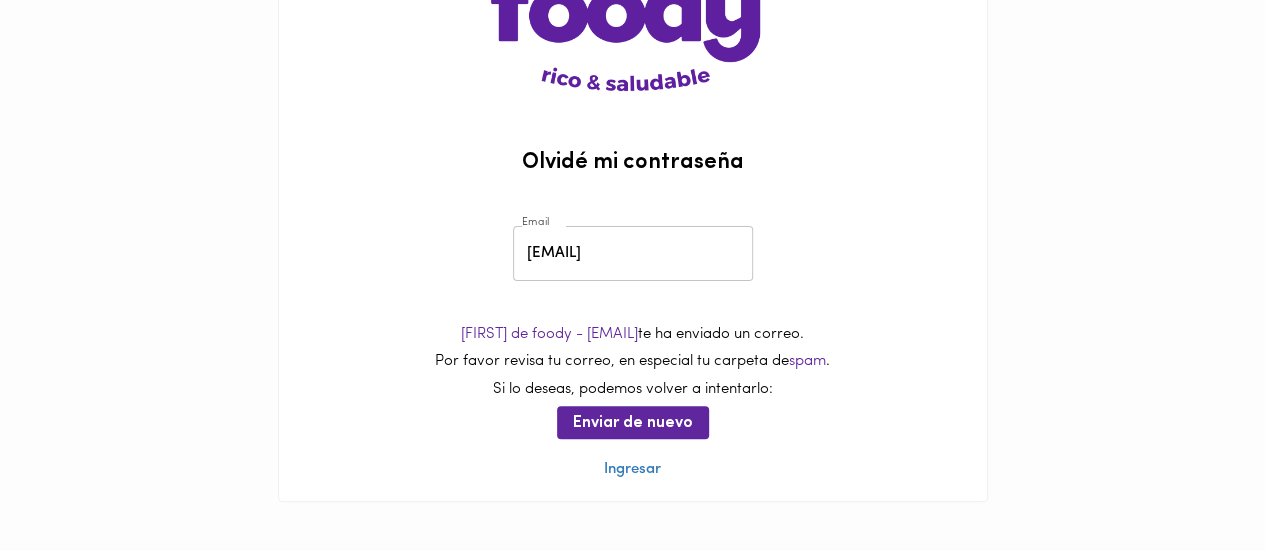 scroll, scrollTop: 0, scrollLeft: 0, axis: both 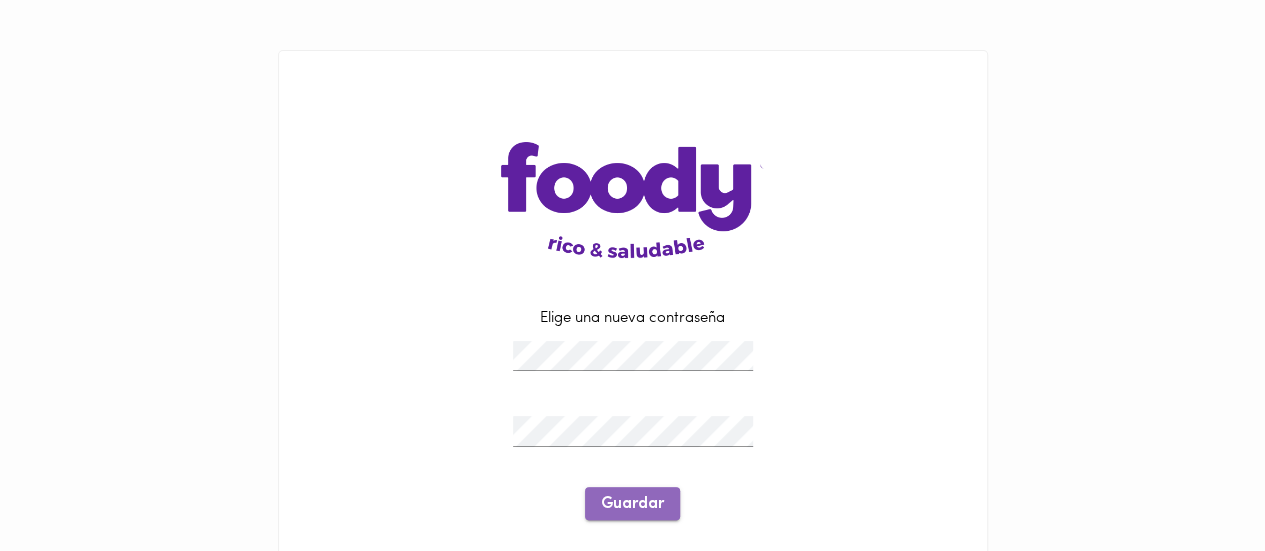 click on "Guardar" at bounding box center (632, 504) 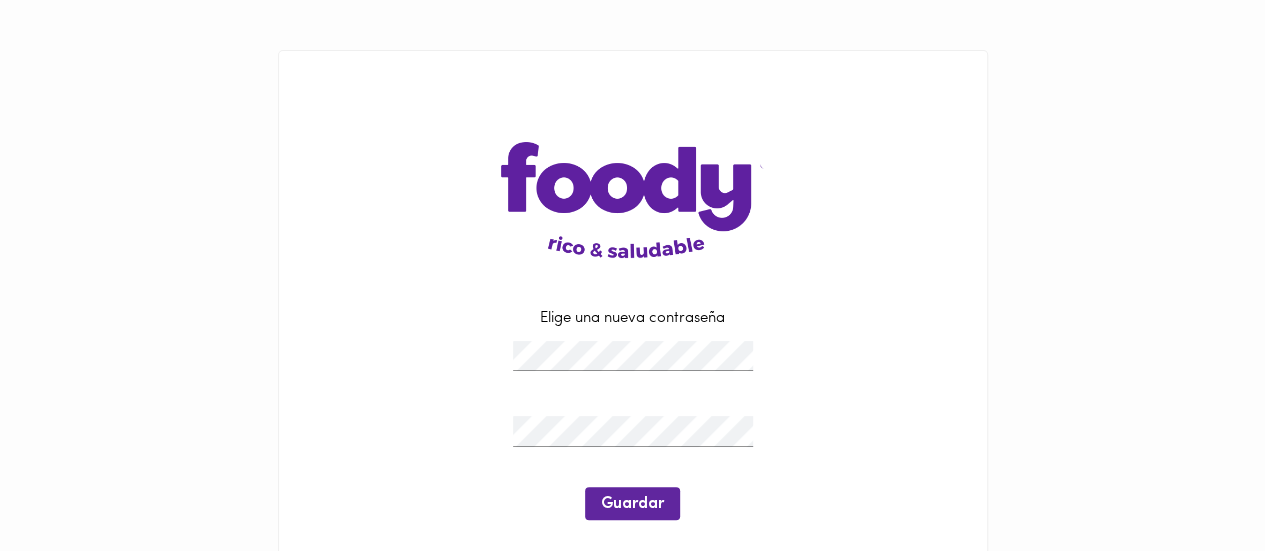 click on "Elige una nueva contraseña Guardar" at bounding box center [633, 424] 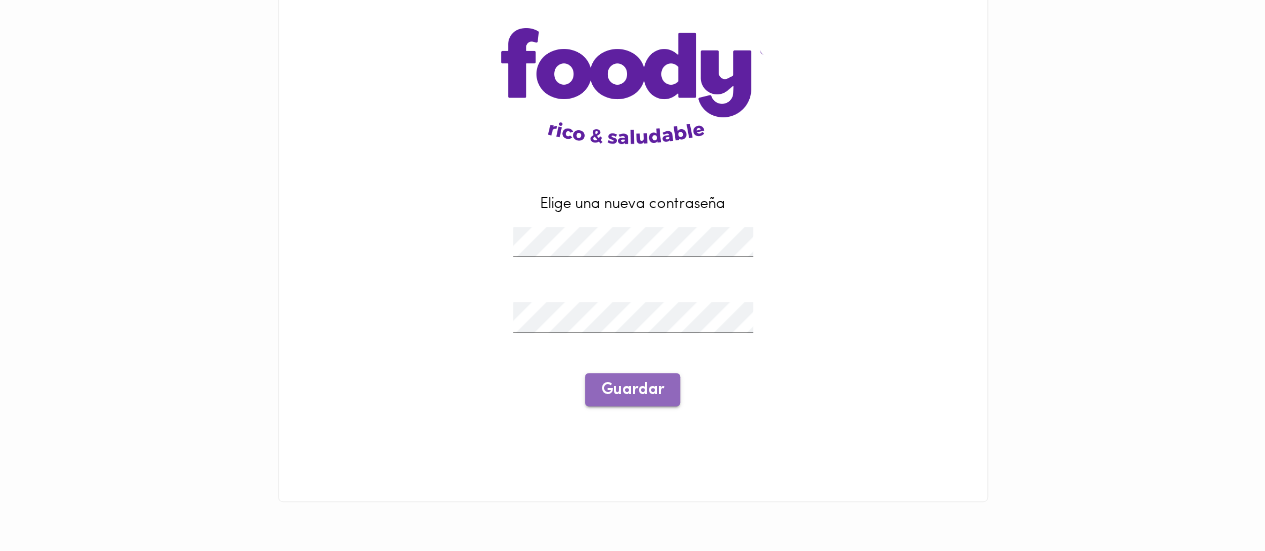 click on "Guardar" at bounding box center [632, 390] 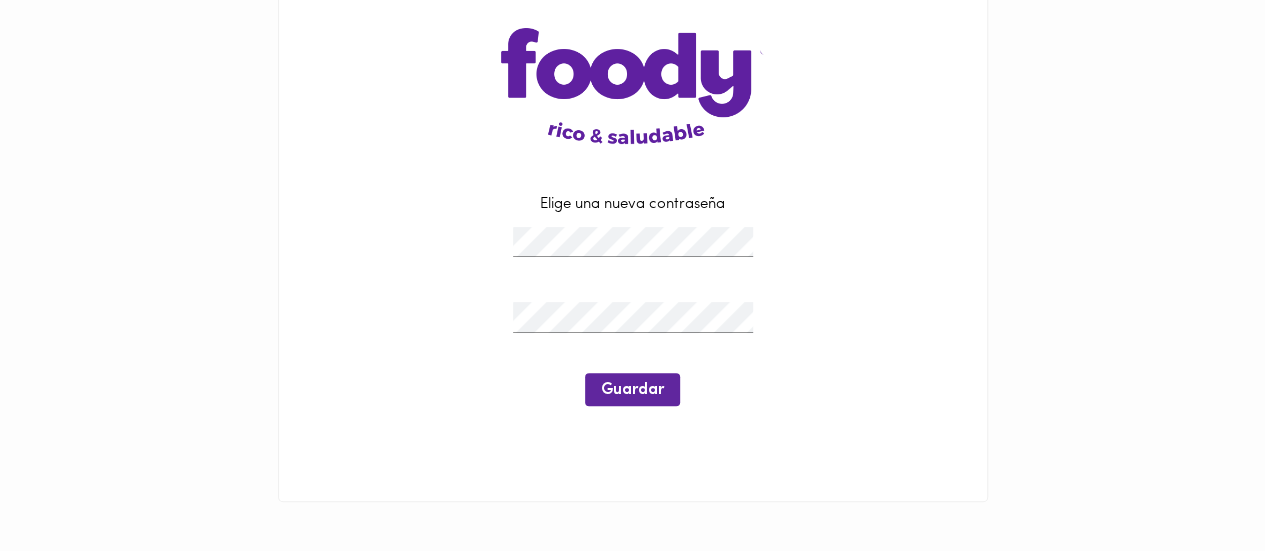 scroll, scrollTop: 0, scrollLeft: 0, axis: both 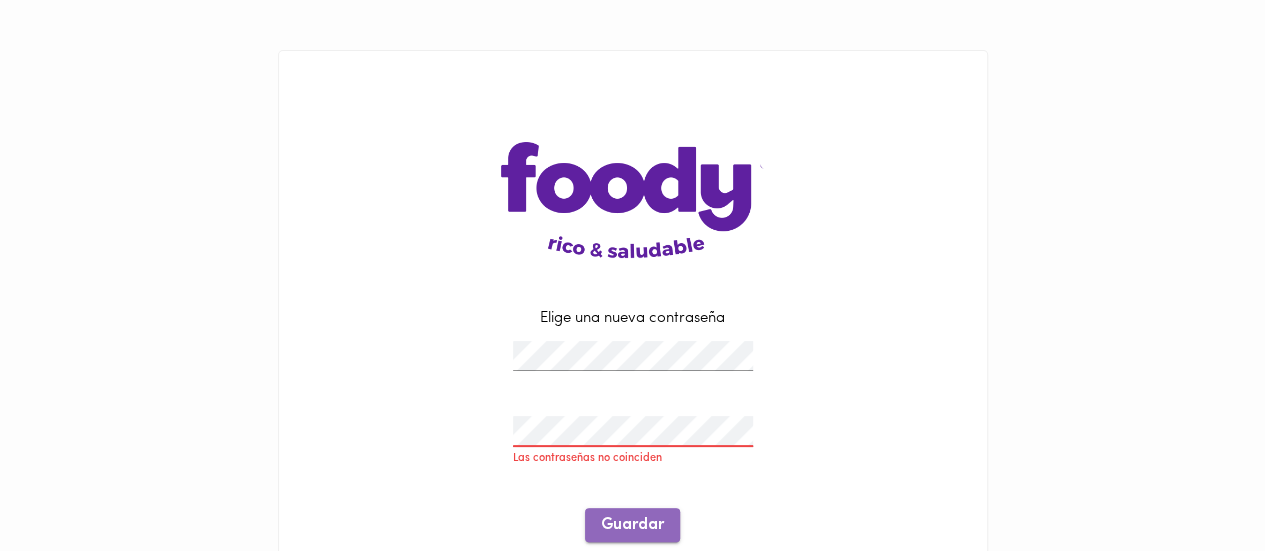 click on "Guardar" at bounding box center [632, 525] 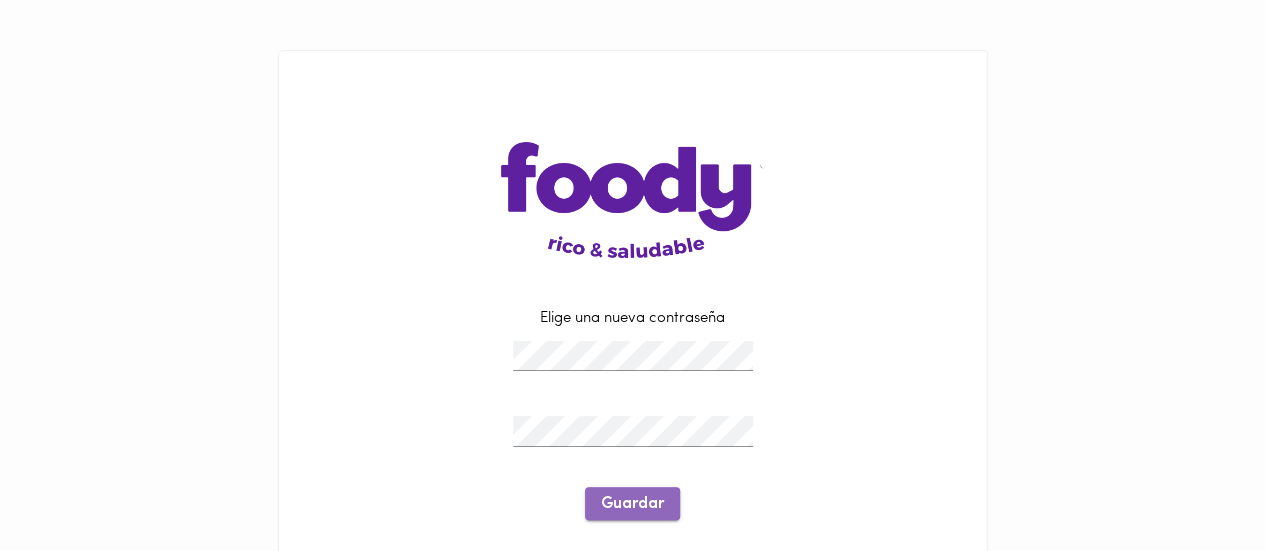 click on "Guardar" at bounding box center [632, 504] 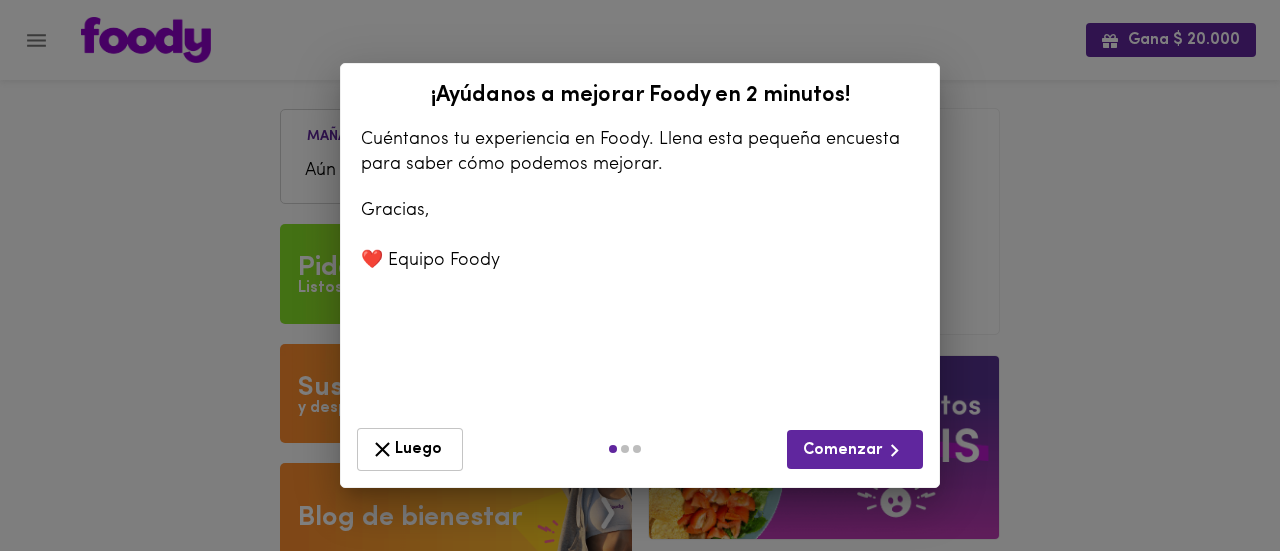 click on "¡Ayúdanos a mejorar Foody en 2 minutos! Cuéntanos tu experiencia en Foody. Llena esta pequeña encuesta para saber cómo podemos mejorar. Gracias,  ❤️ Equipo Foody ¿Cómo te sentirías si no pudieses usar más Foody? Muy Decepcionado Algo Decepcionado No me decepcionaría ¿Qué tipo de personas crees que se beneficiarían más con Foody? ​ ¿Cuál es el beneficio principal que recibes de Foody? ​ ¿Cómo podemos mejorar Foody para ti? ​ ¡Gracias! Usaremos tus respuestas para hacer Foody cada día mejor. Luego    Comenzar" at bounding box center [640, 275] 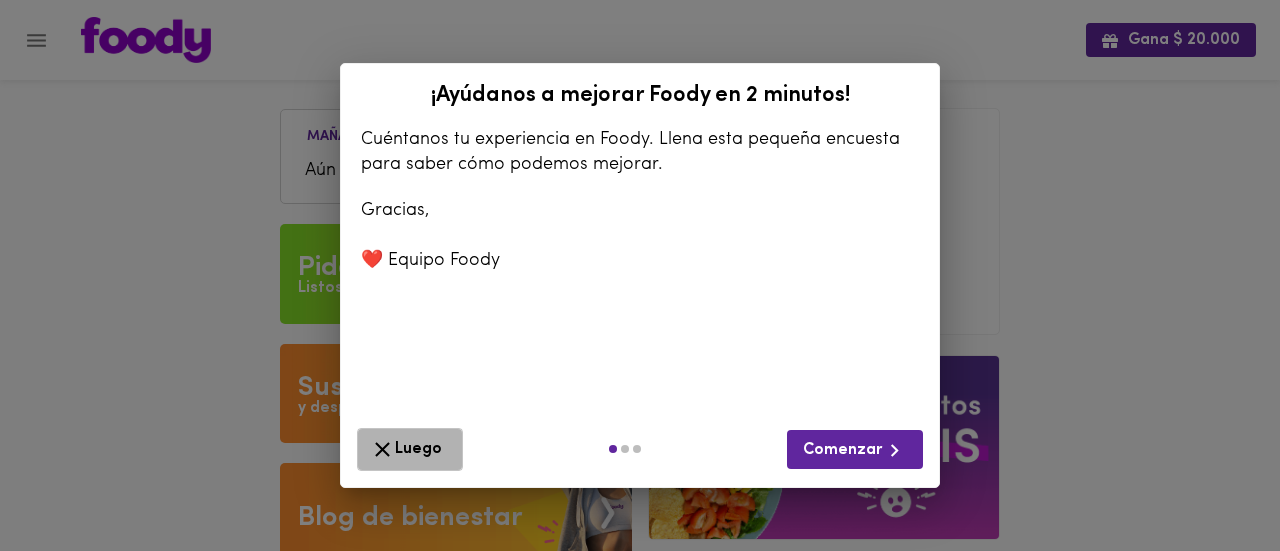 click on "Luego" at bounding box center [410, 449] 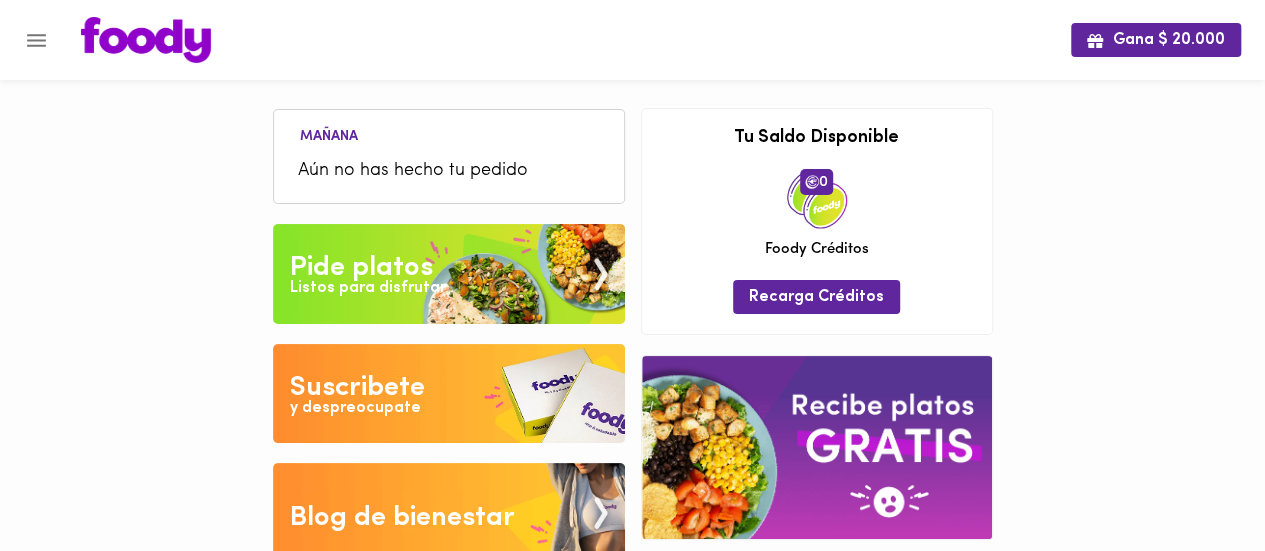 click on "Listos para disfrutar" at bounding box center [368, 288] 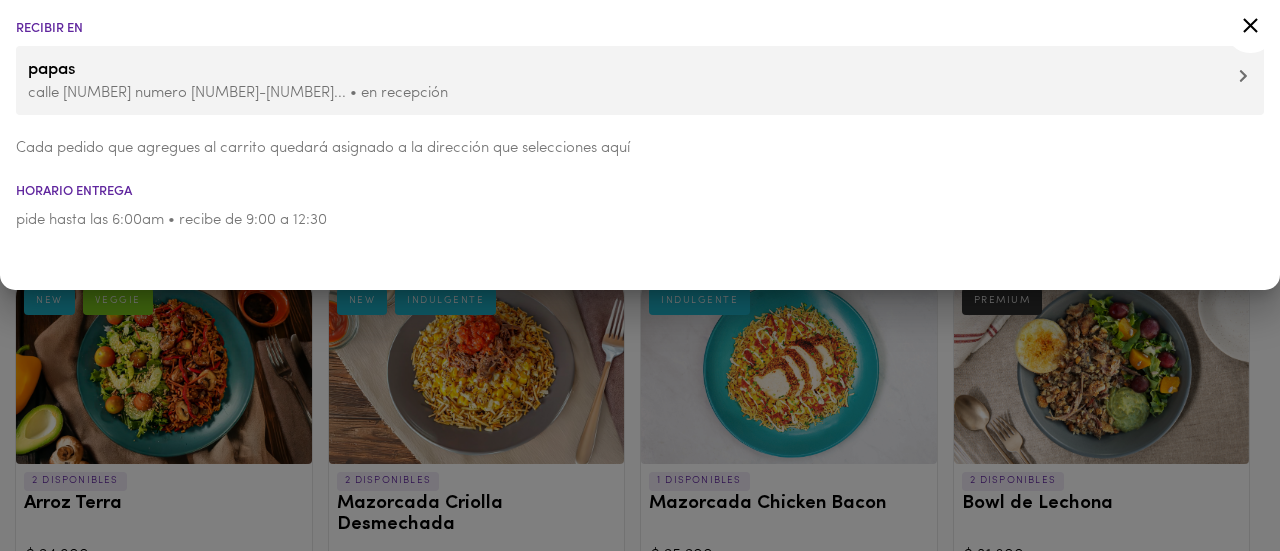 click 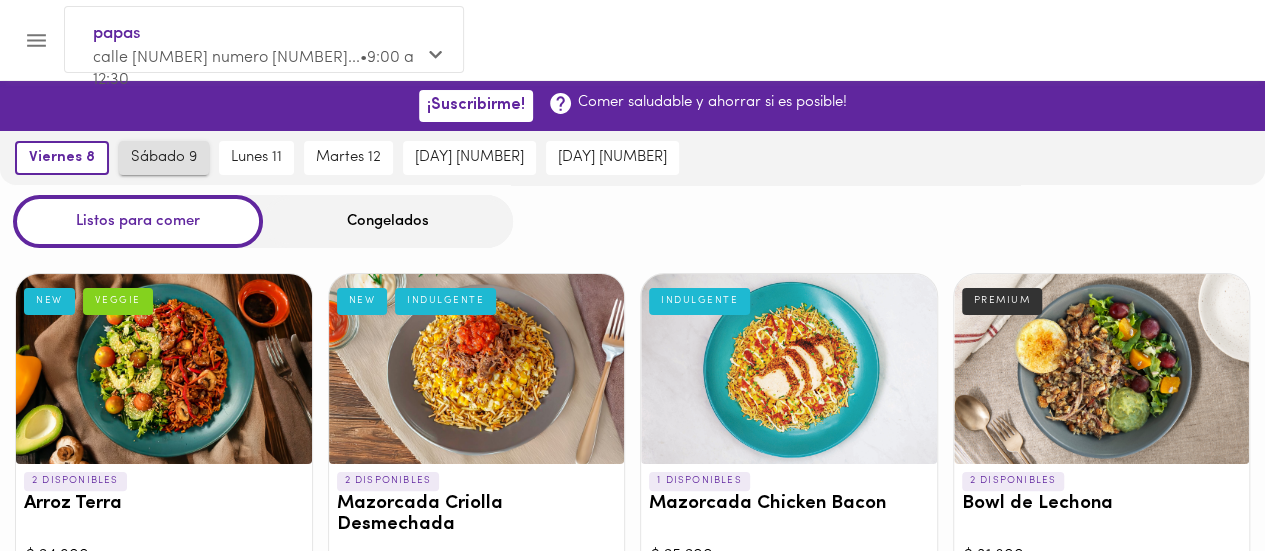 click on "sábado 9" at bounding box center [164, 158] 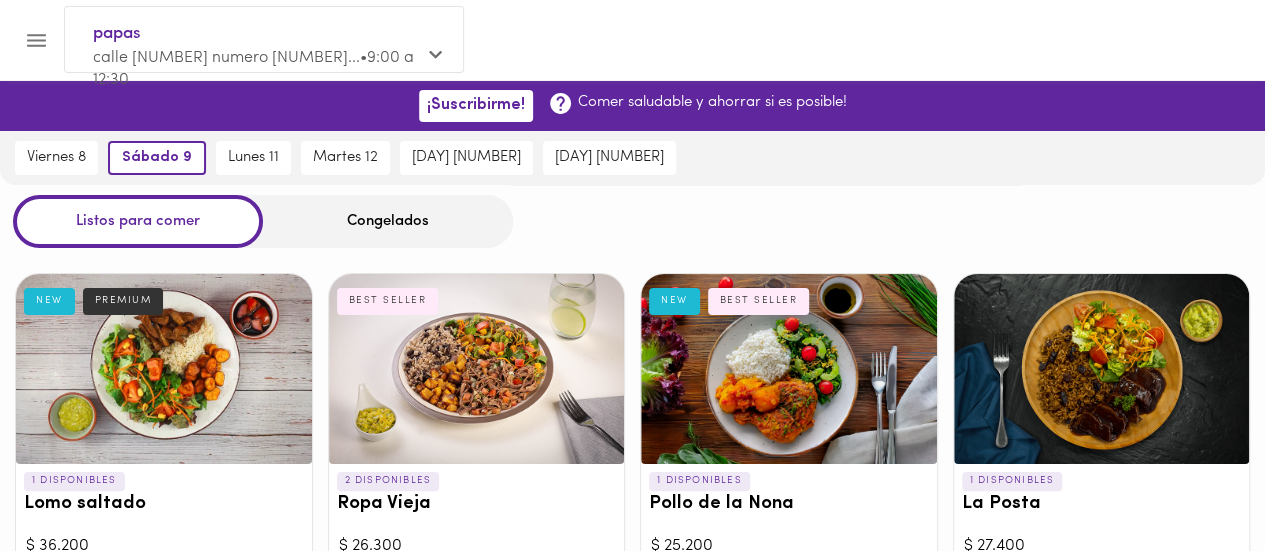 type 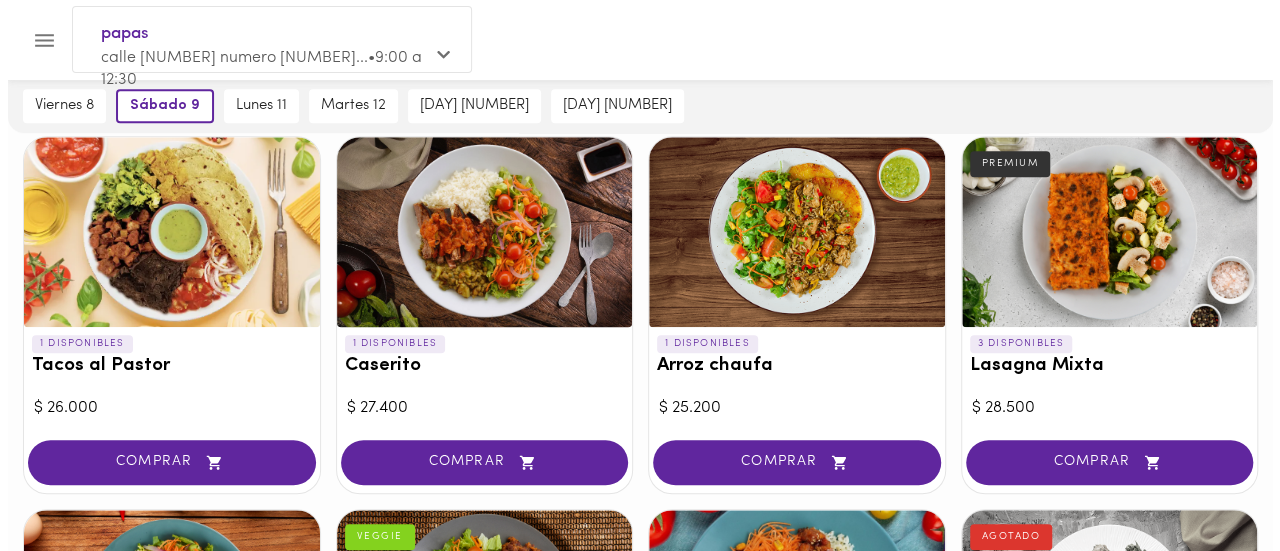 scroll, scrollTop: 480, scrollLeft: 0, axis: vertical 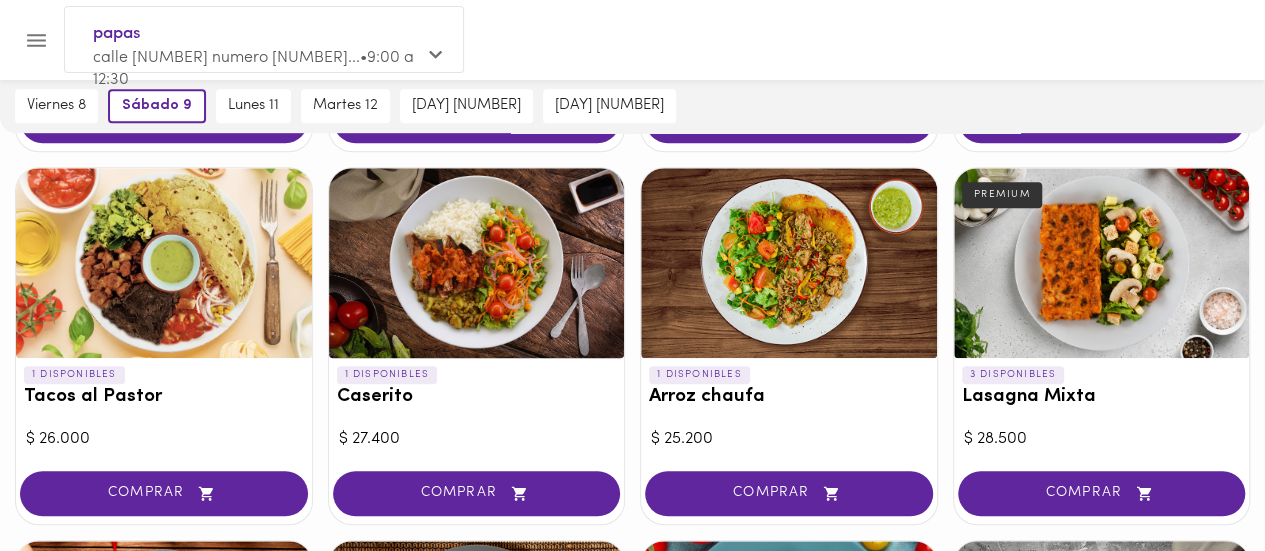click at bounding box center (1102, 263) 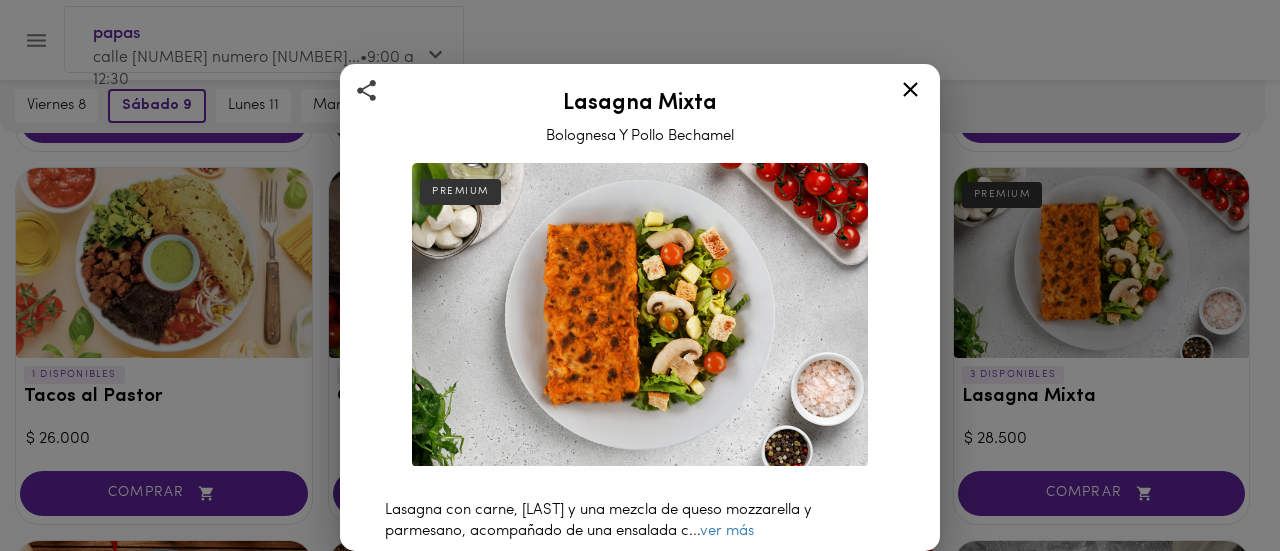 click 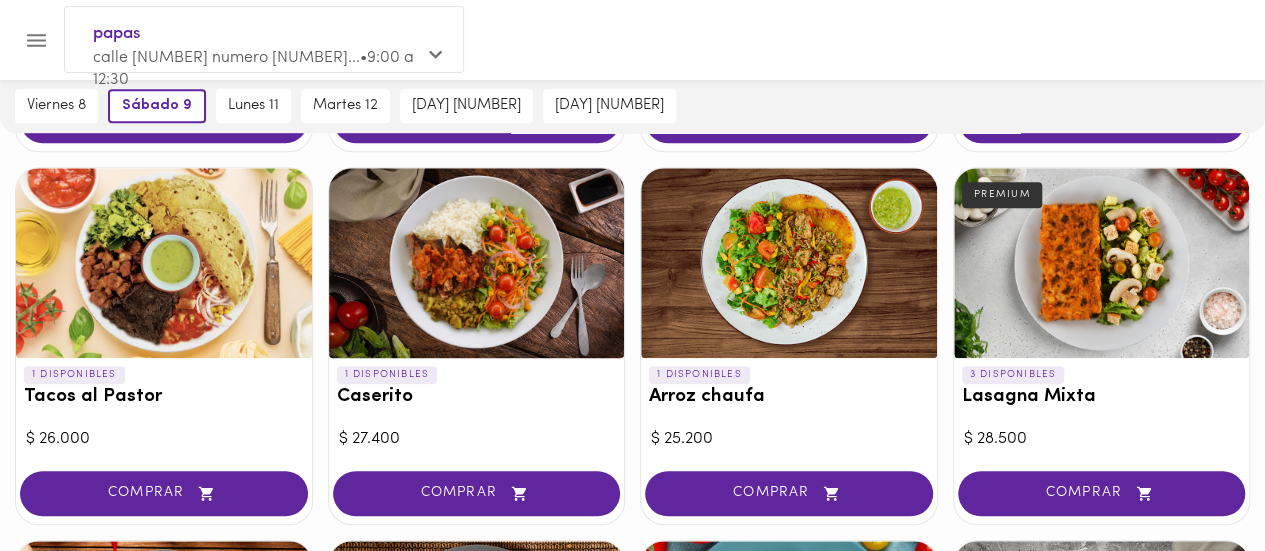 click at bounding box center (1102, 263) 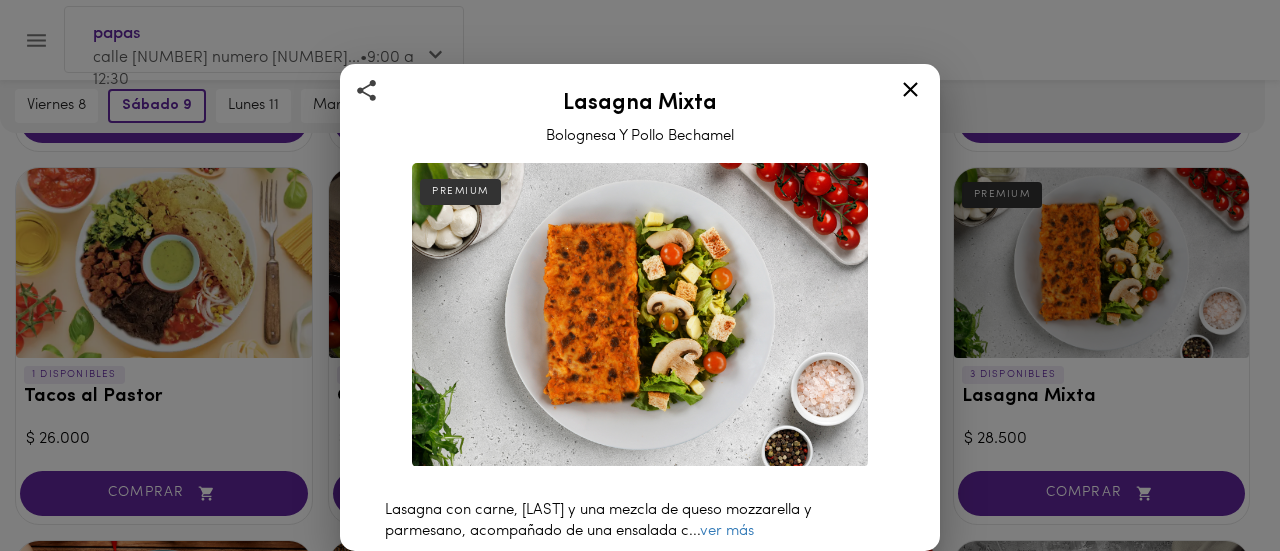 scroll, scrollTop: 426, scrollLeft: 0, axis: vertical 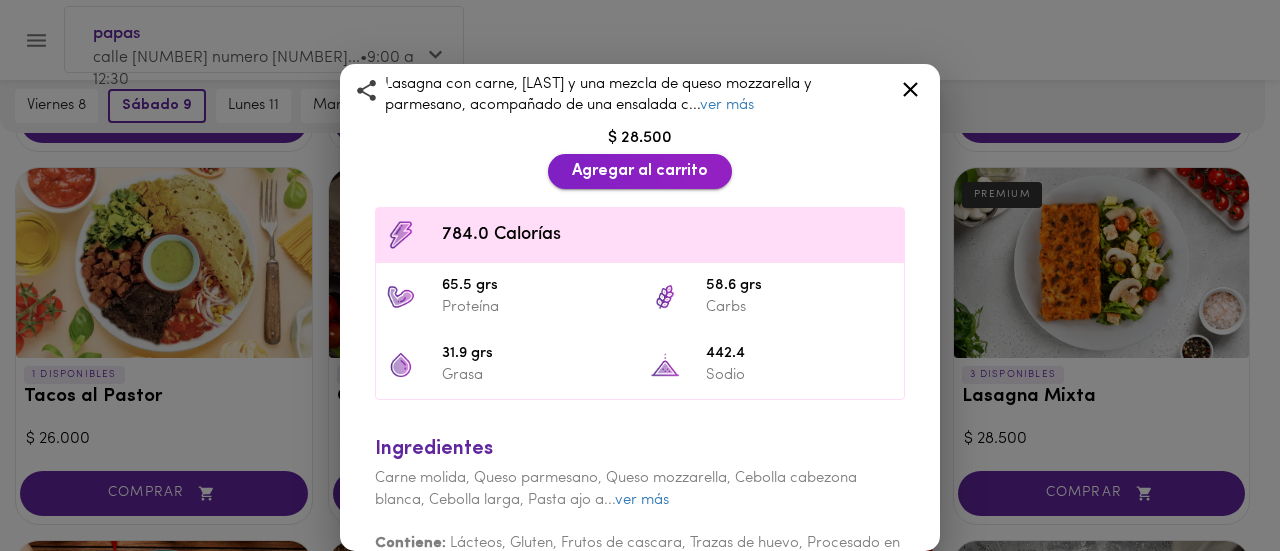 click on "Agregar al carrito" at bounding box center (640, 171) 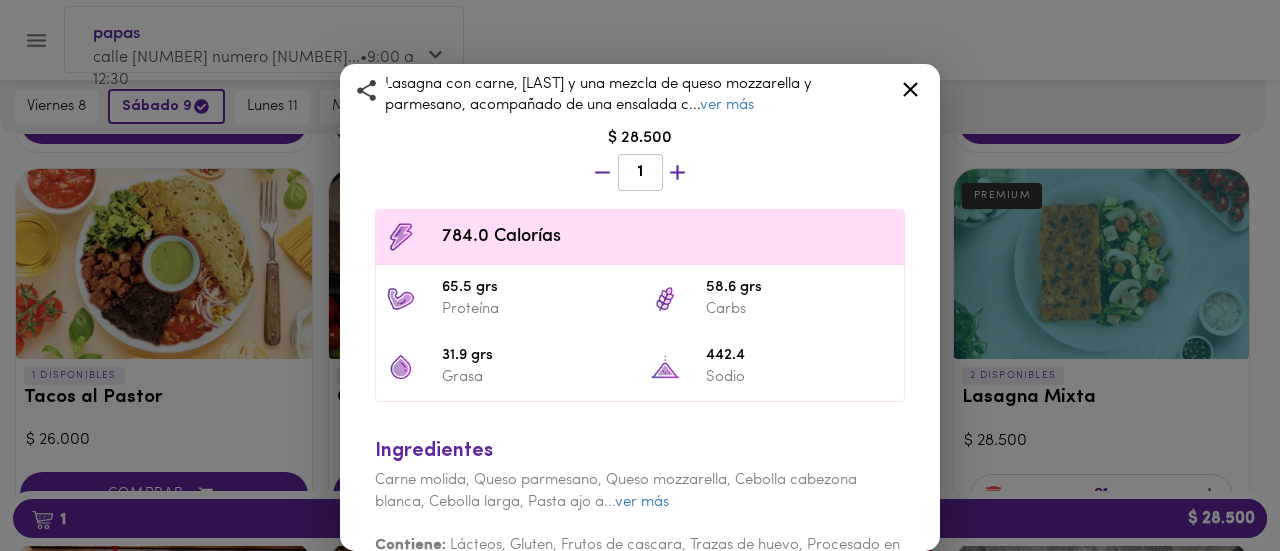 scroll, scrollTop: 481, scrollLeft: 0, axis: vertical 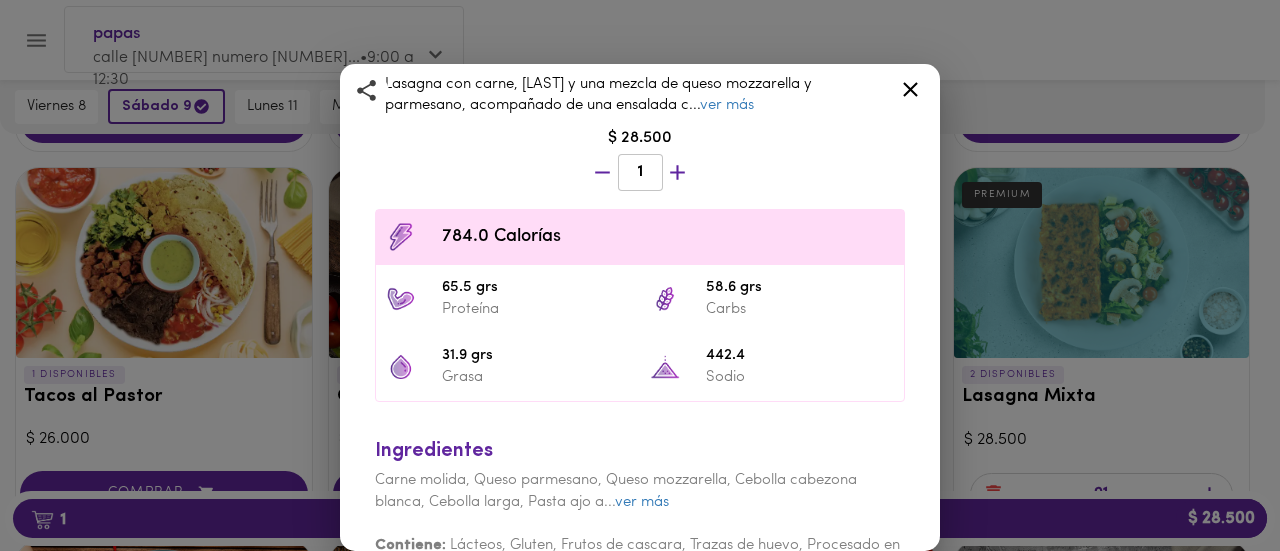 click 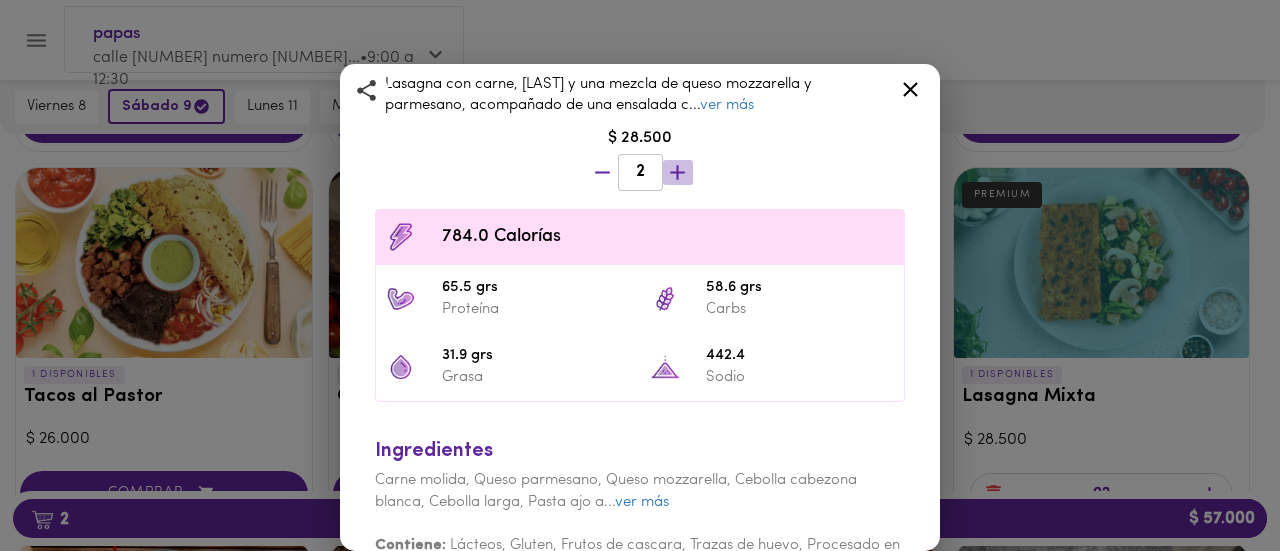 click 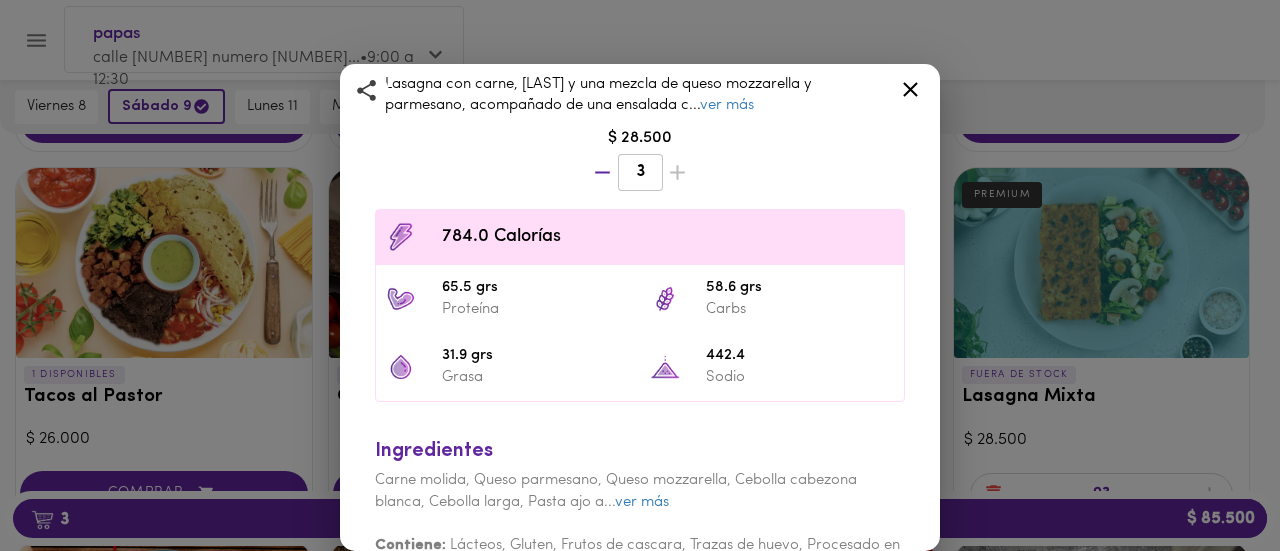 click on "3" at bounding box center (640, 172) 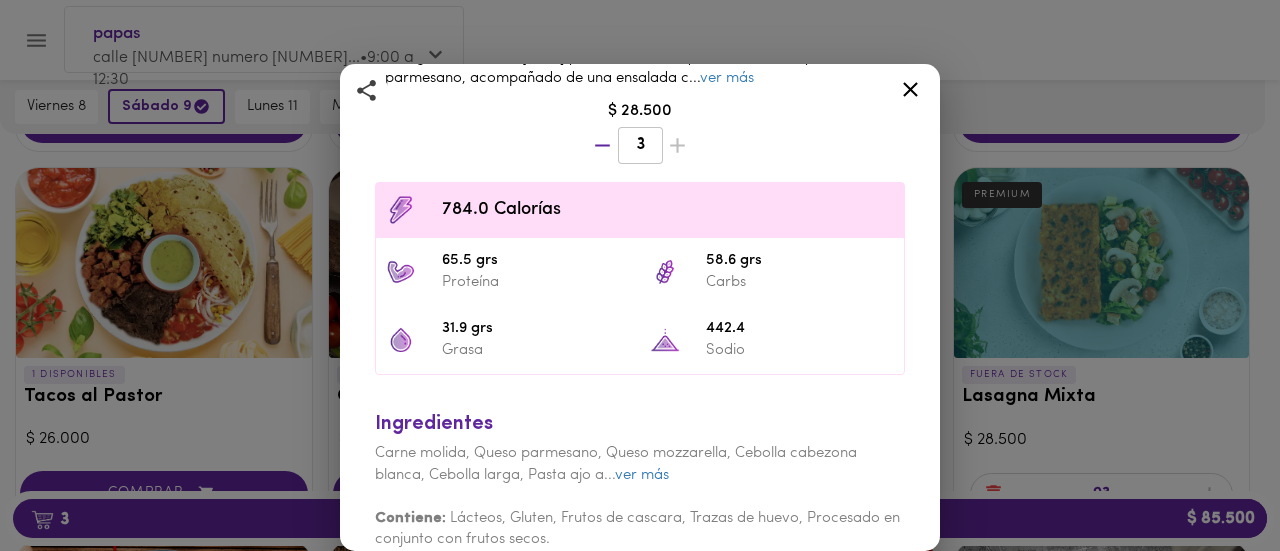 scroll, scrollTop: 468, scrollLeft: 0, axis: vertical 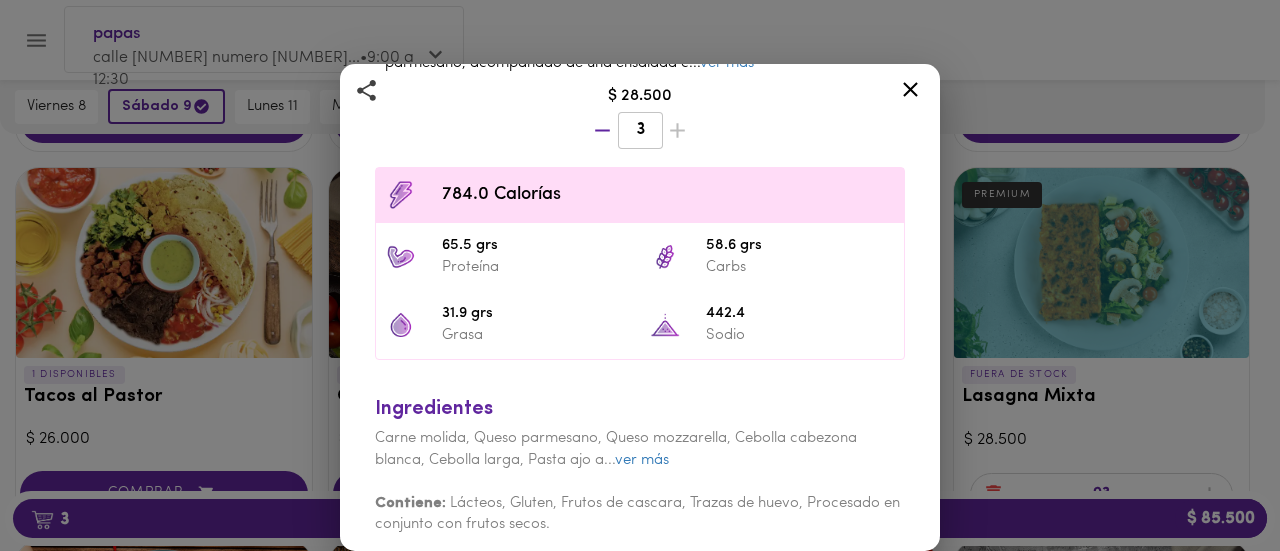 click 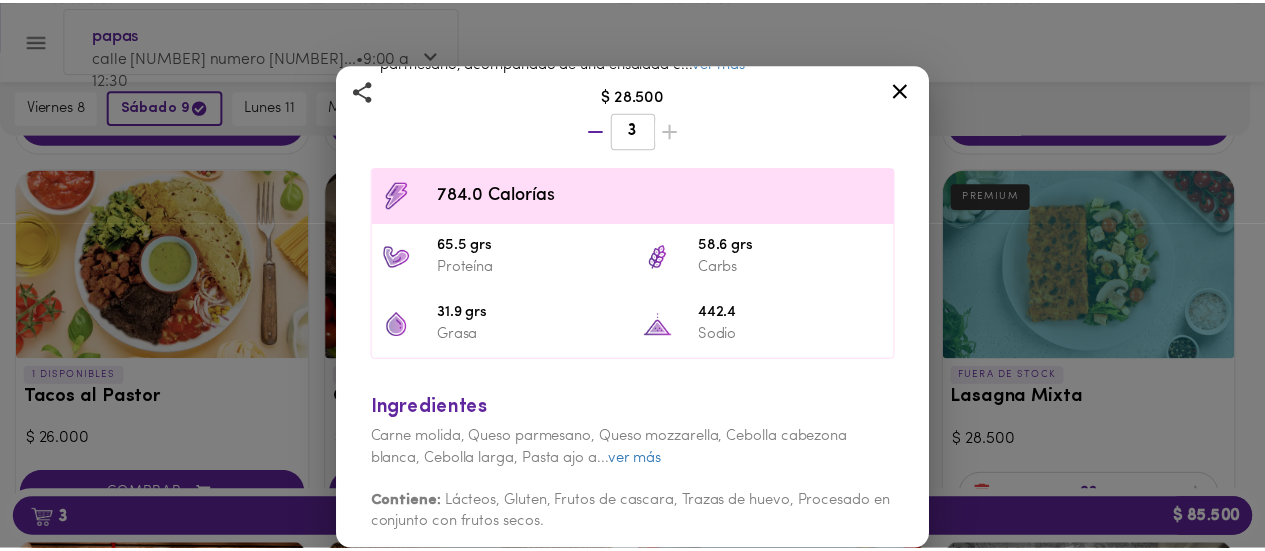 scroll, scrollTop: 0, scrollLeft: 0, axis: both 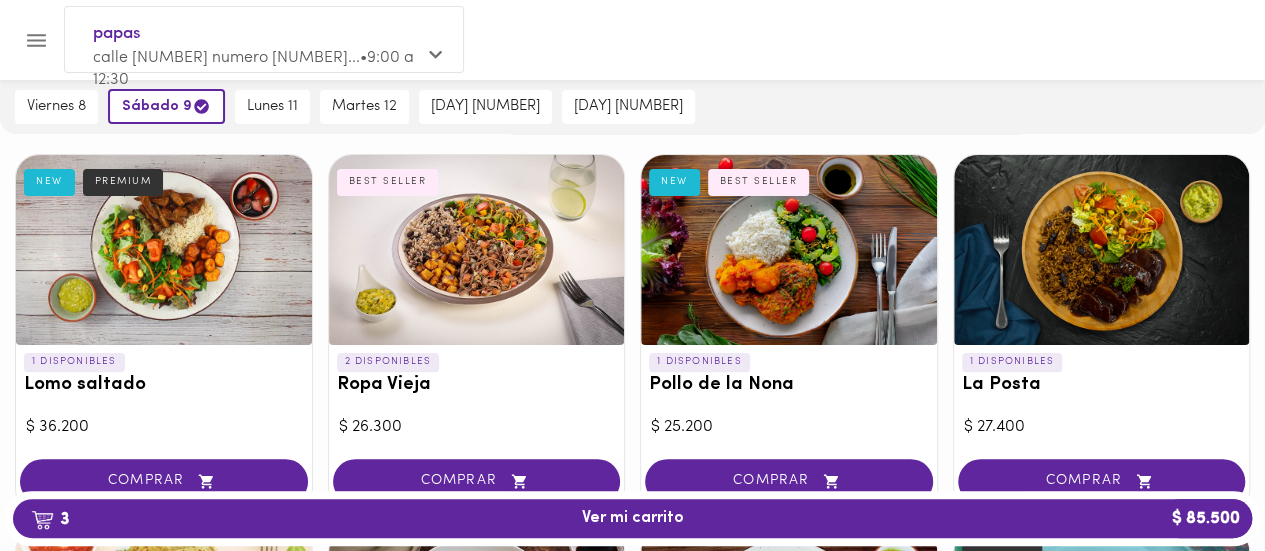 click at bounding box center [1102, 250] 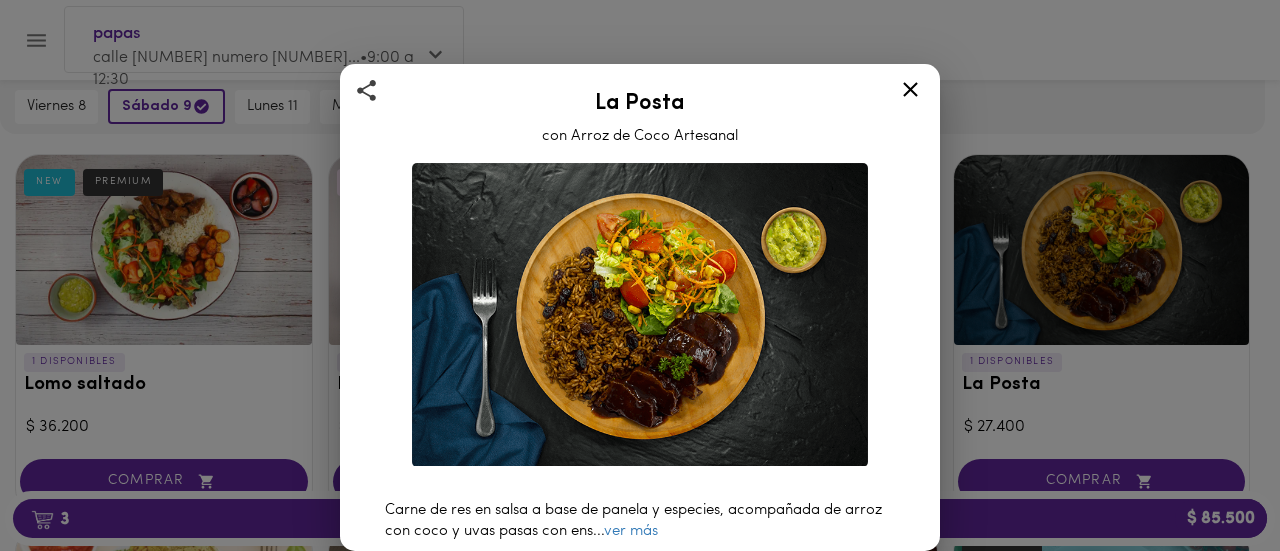 click on "La Posta   con Arroz de Coco Artesanal Carne de res en salsa a base de panela y especies, acompañada de arroz con coco y uvas pasas con ens ...  ver más $ 27.400 Agregar al carrito 755.3 Calorías 52.2 grs Proteína 110.1 grs Carbs 11.3 grs Grasa 38.1 Sodio Ingredientes Leche de coco, Arroz, Panela en polvo, Uvas pasas, Sal, Posta de descargue, Pasta de tomate, Cebolla ...  ver más Contiene:   Procesado en conjunto con frutos secos." at bounding box center [640, 275] 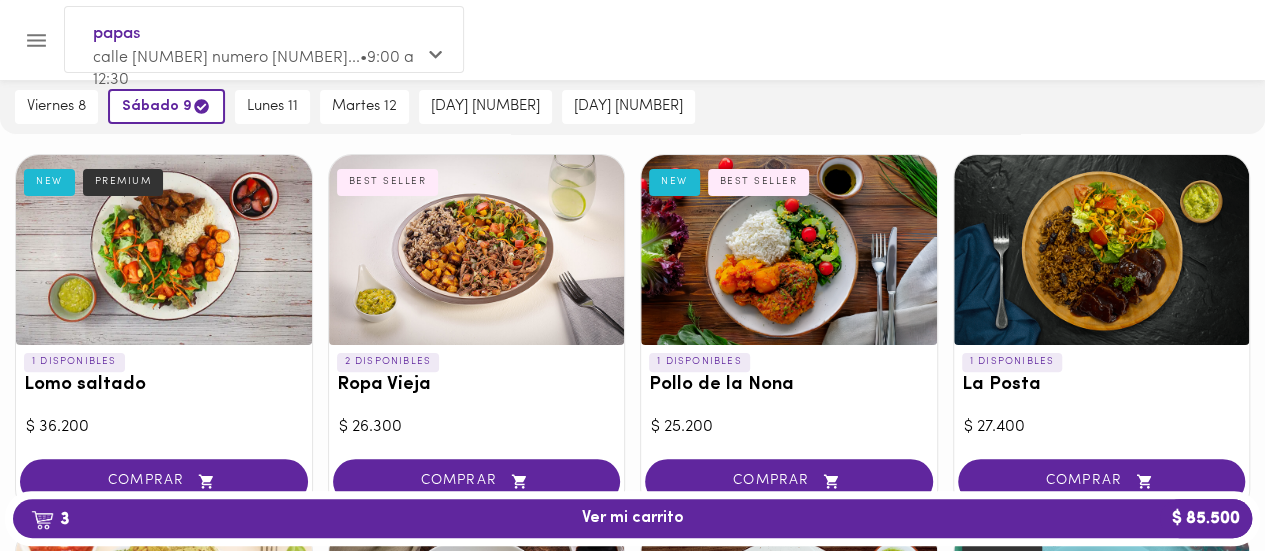 click at bounding box center [1102, 250] 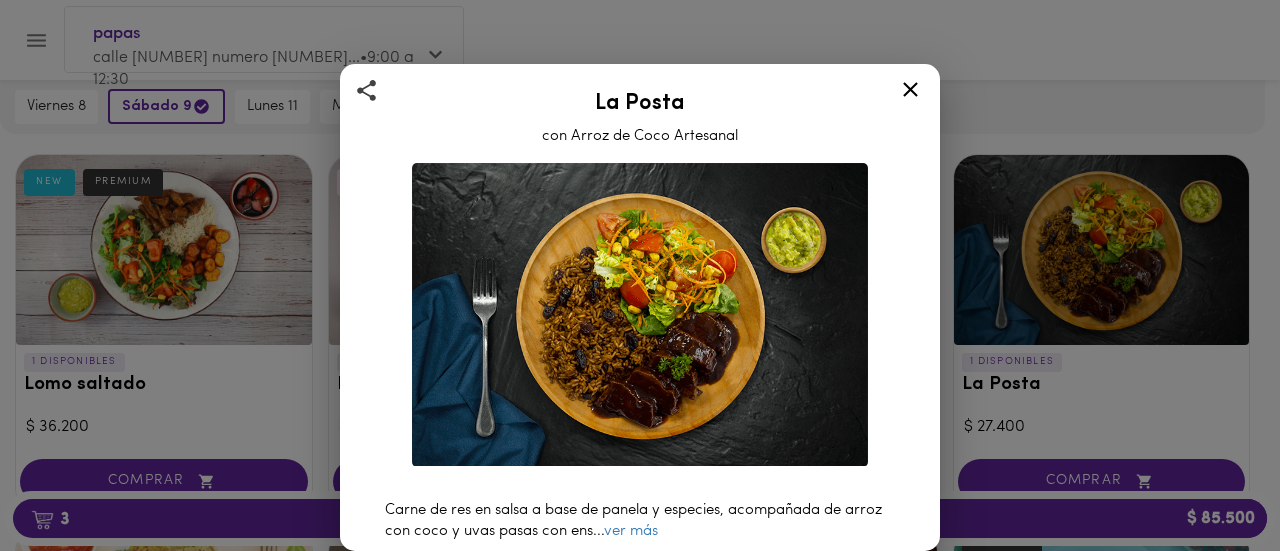 scroll, scrollTop: 426, scrollLeft: 0, axis: vertical 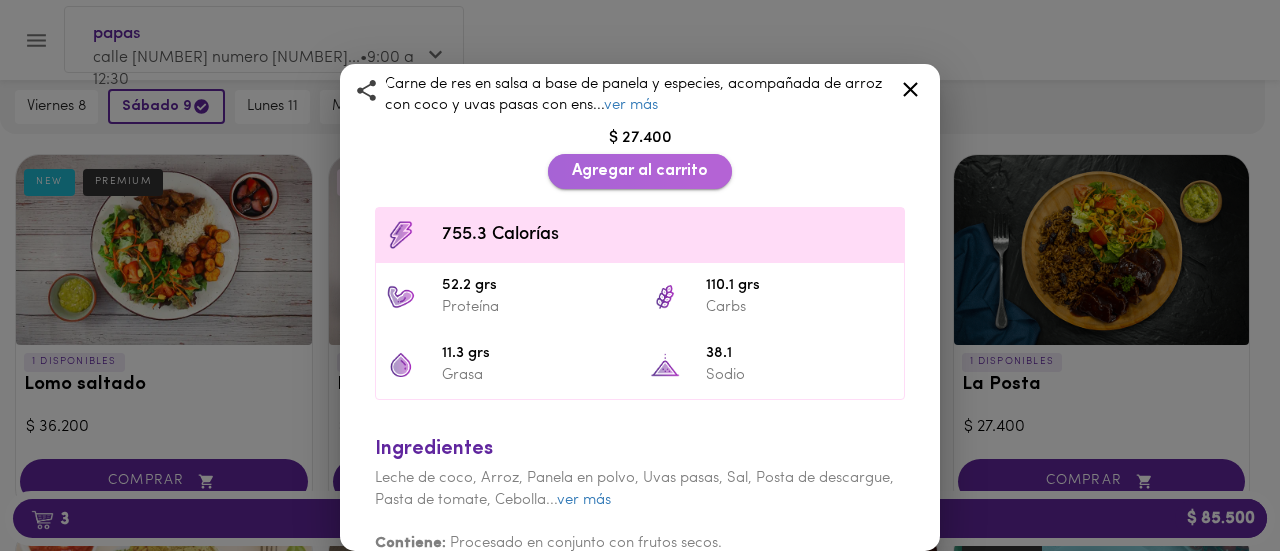 click on "Agregar al carrito" at bounding box center (640, 171) 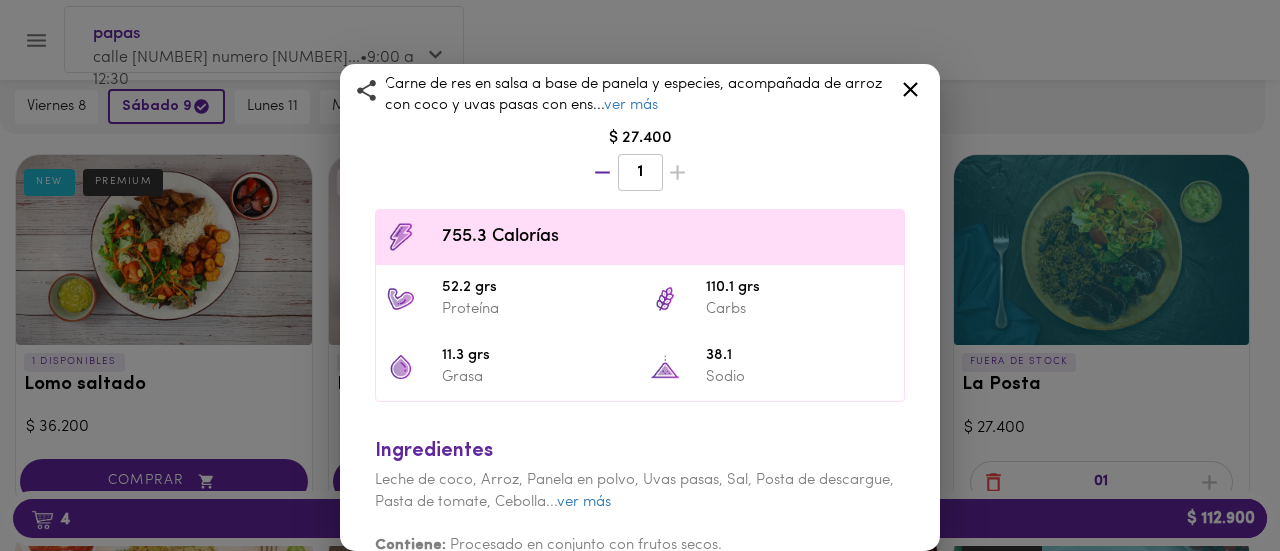 click 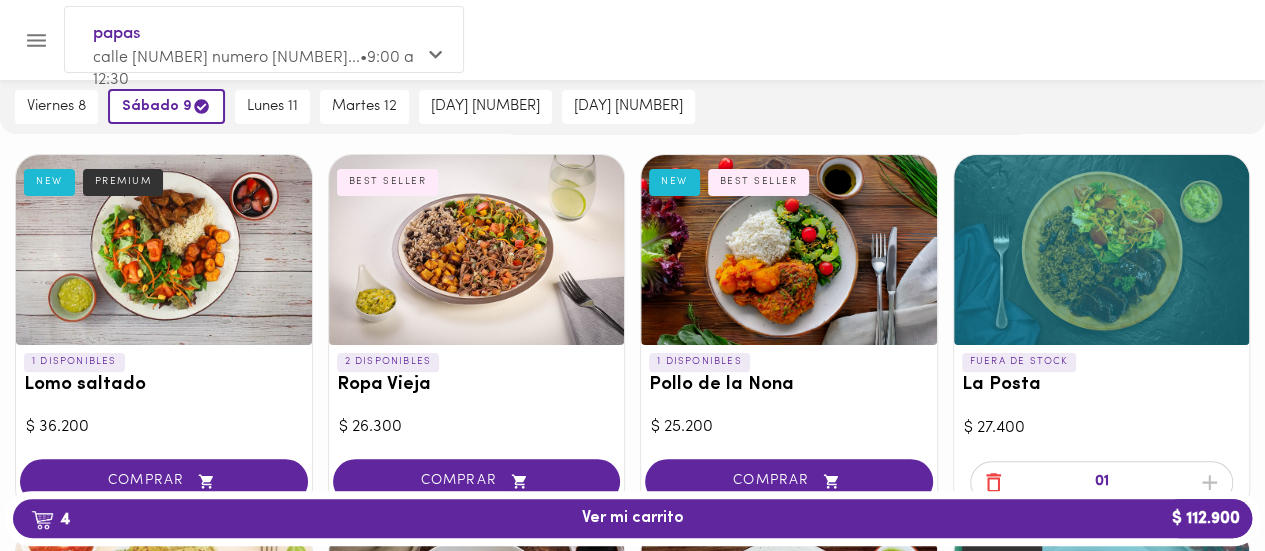 click at bounding box center (789, 250) 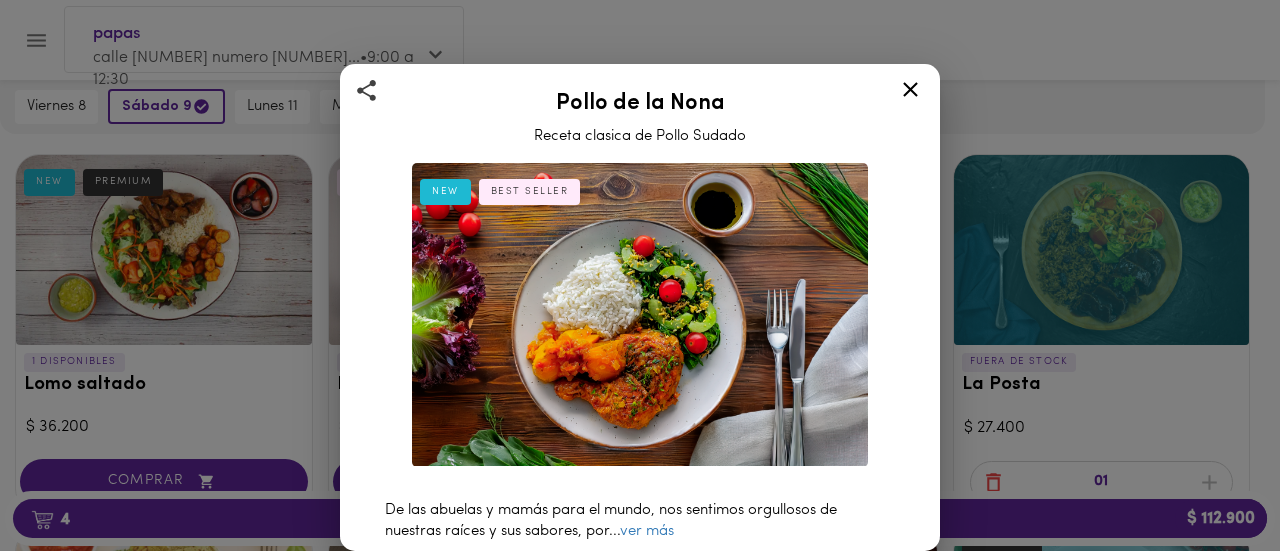 scroll, scrollTop: 426, scrollLeft: 0, axis: vertical 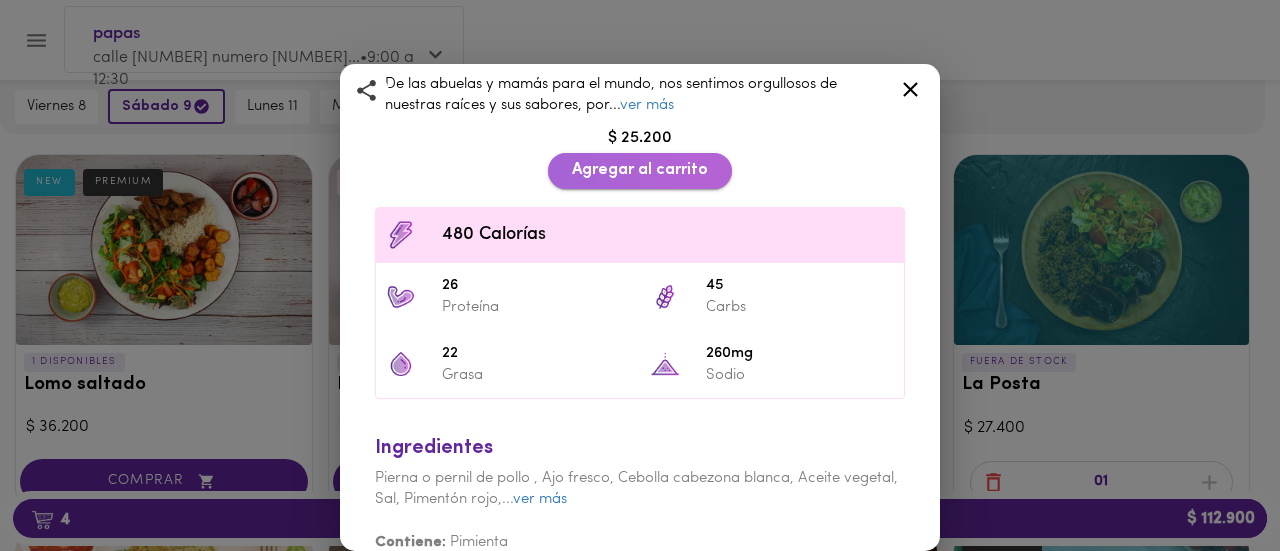 click on "Agregar al carrito" at bounding box center [640, 170] 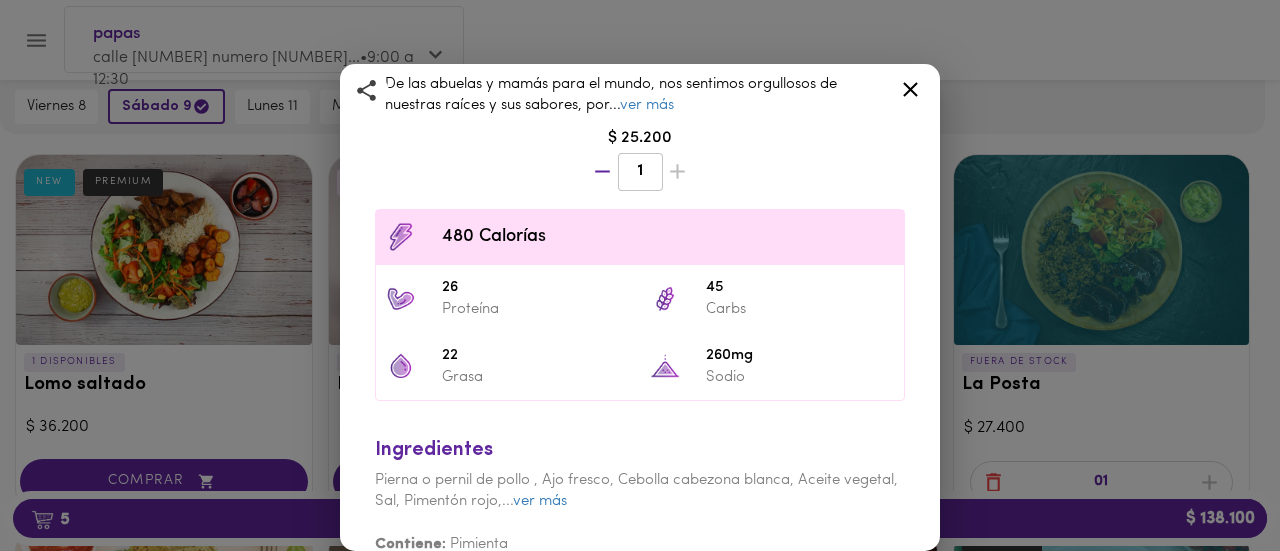 click 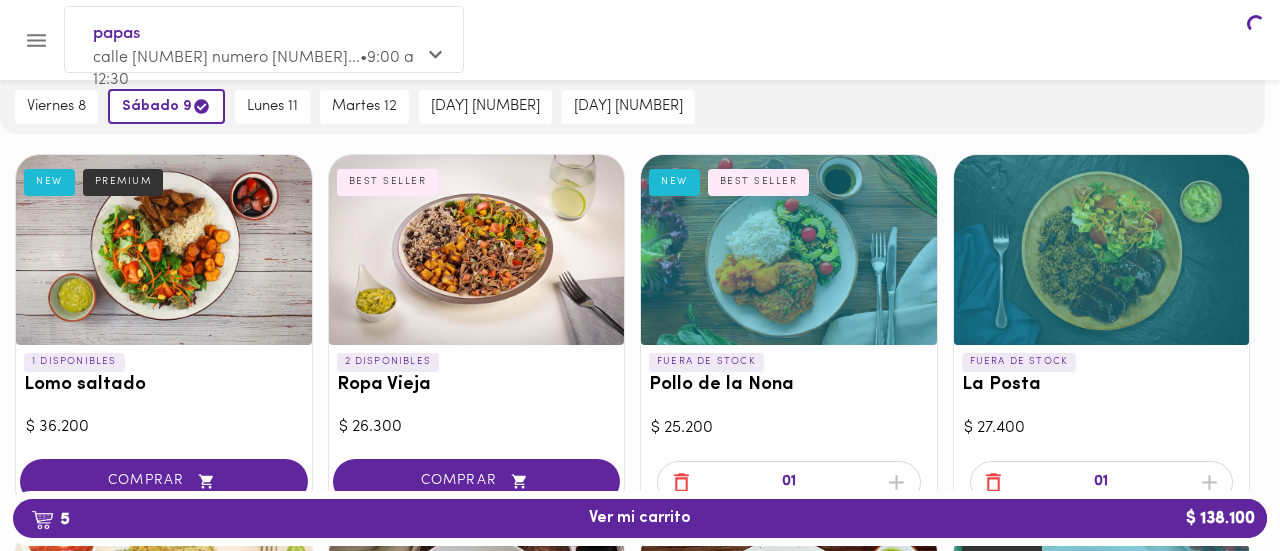 scroll, scrollTop: 0, scrollLeft: 0, axis: both 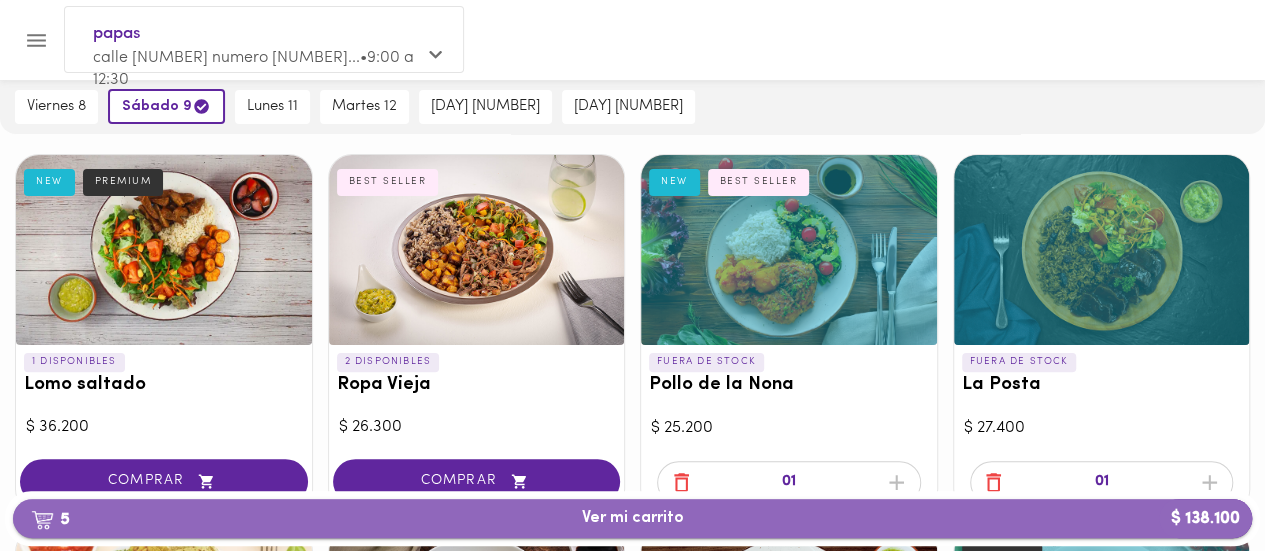 click on "5 Ver mi carrito $ 138.100" at bounding box center (633, 518) 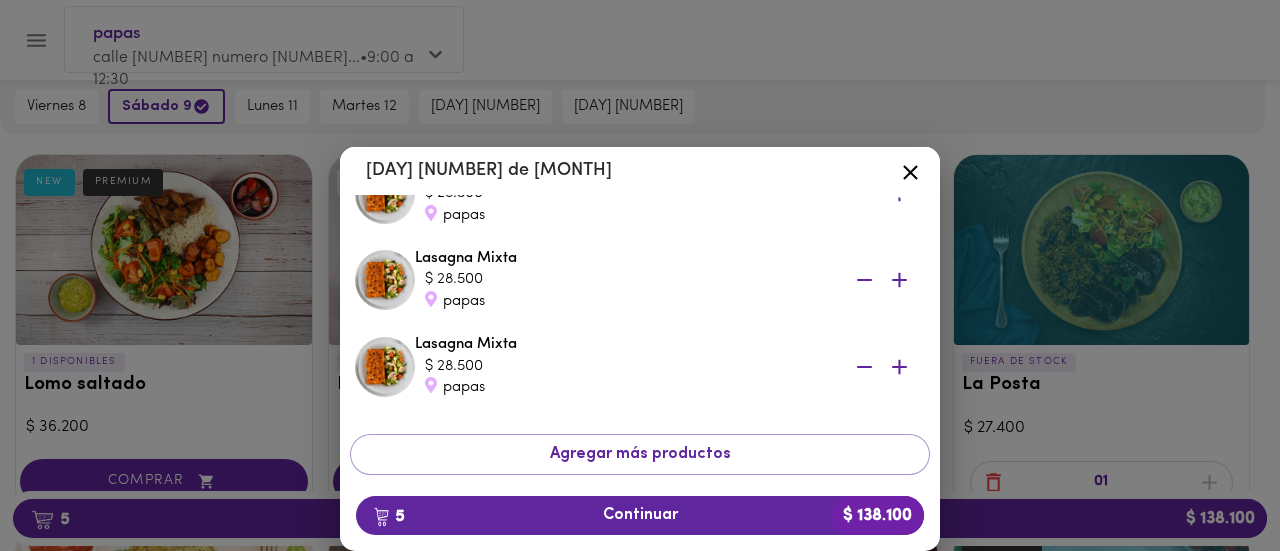 scroll, scrollTop: 290, scrollLeft: 0, axis: vertical 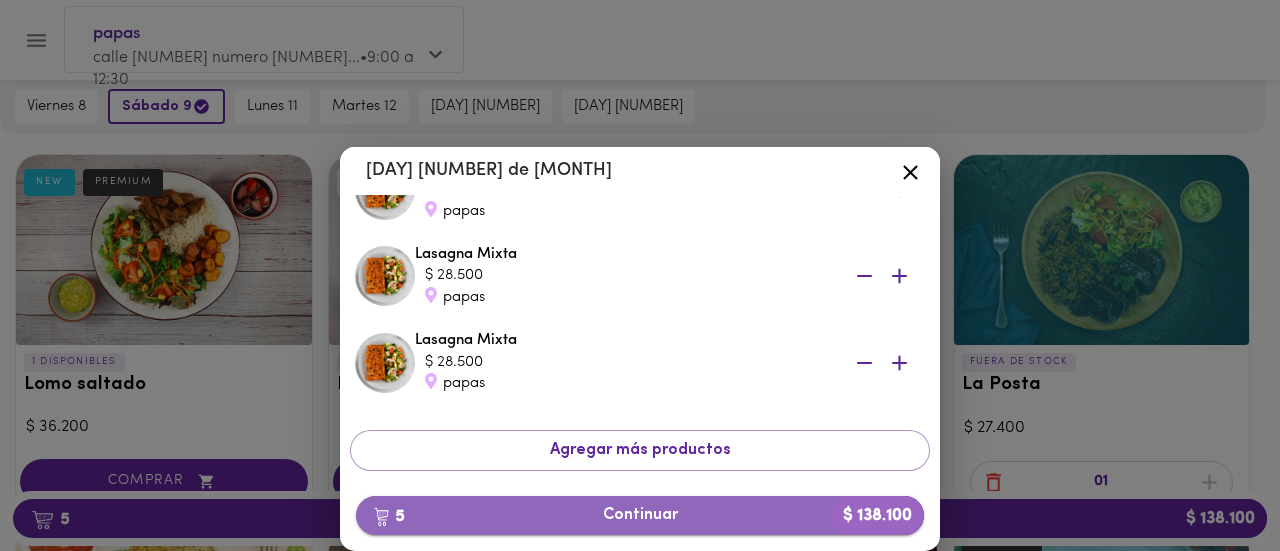 click on "5 Continuar $ 138.100" at bounding box center (640, 515) 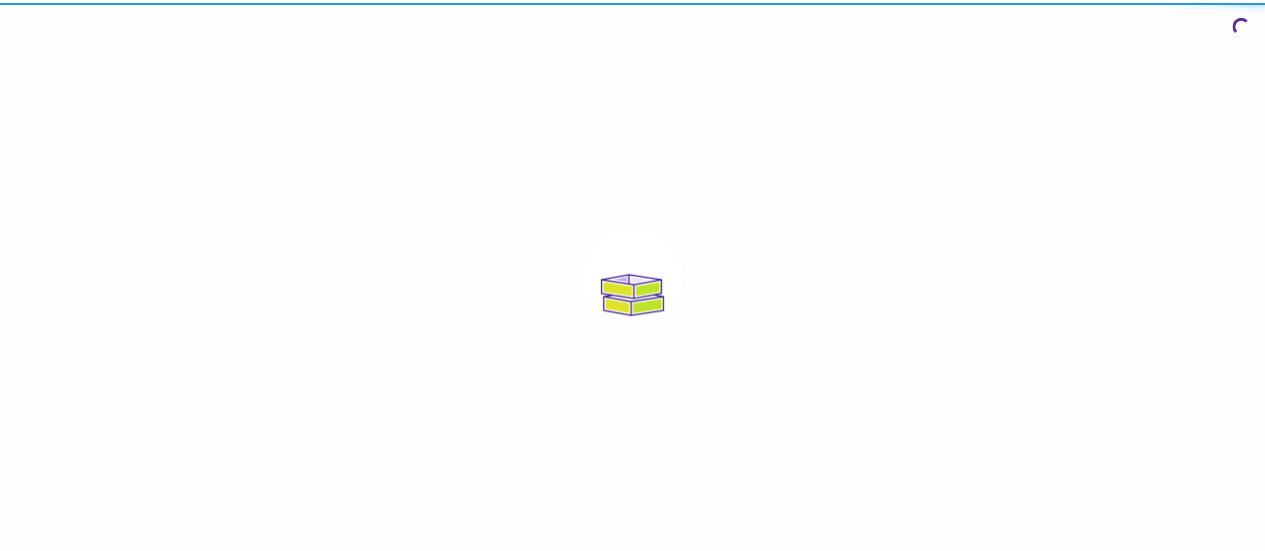 scroll, scrollTop: 0, scrollLeft: 0, axis: both 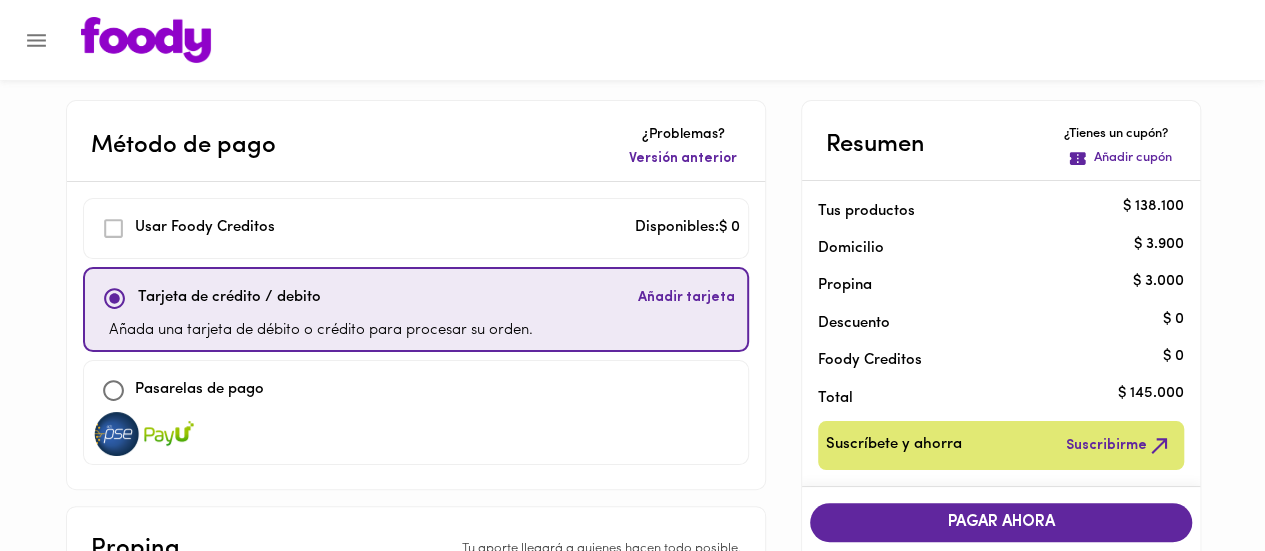 click at bounding box center [117, 434] 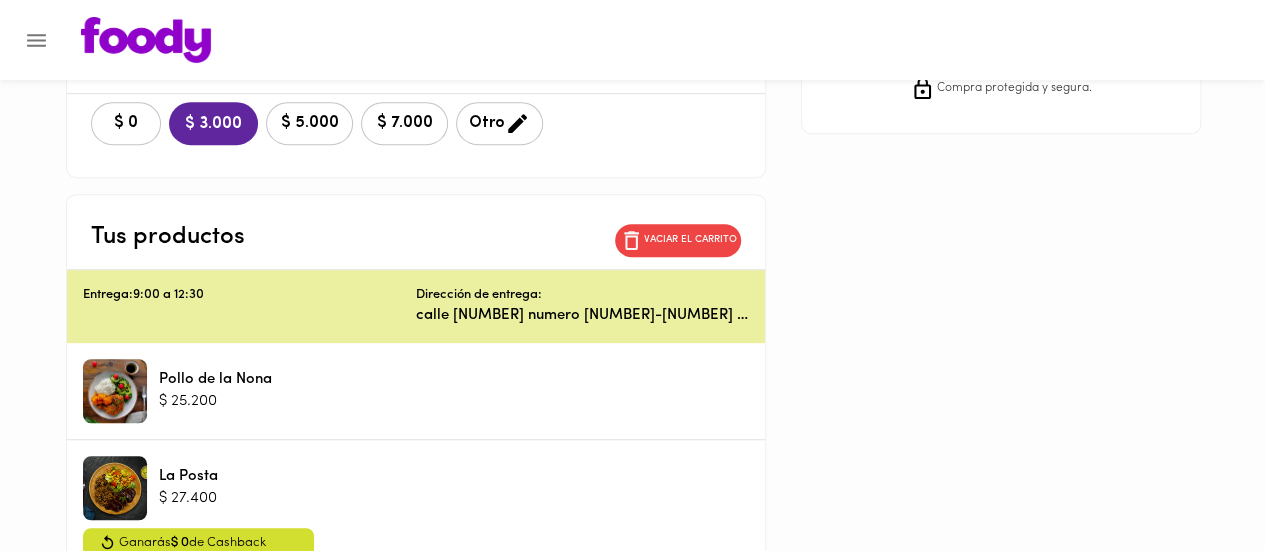 scroll, scrollTop: 0, scrollLeft: 0, axis: both 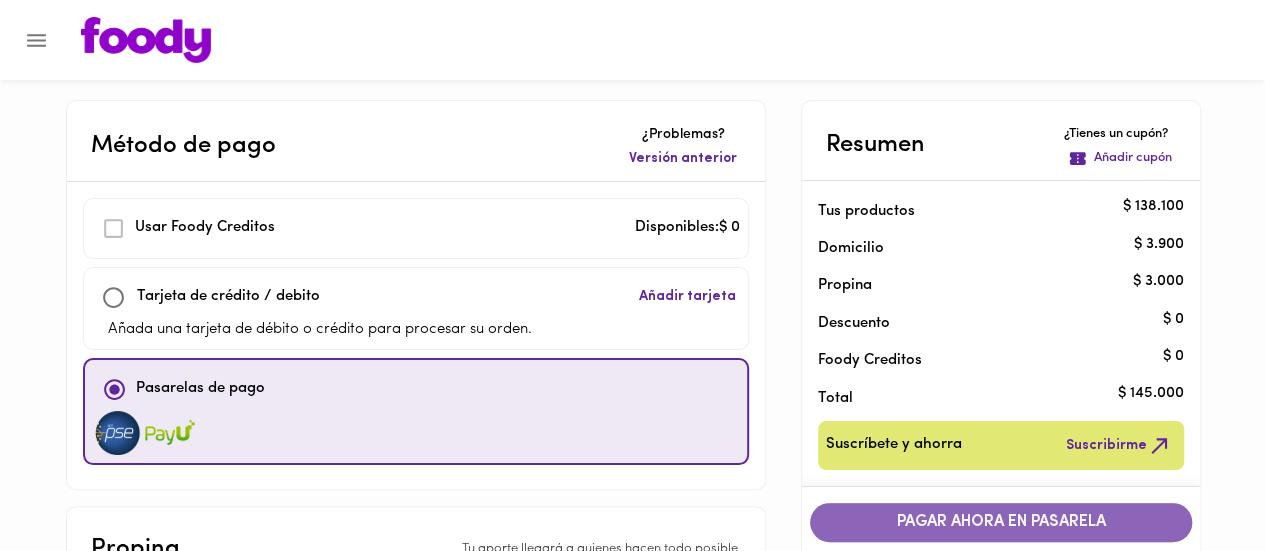 click on "PAGAR AHORA EN PASARELA" at bounding box center [1001, 522] 